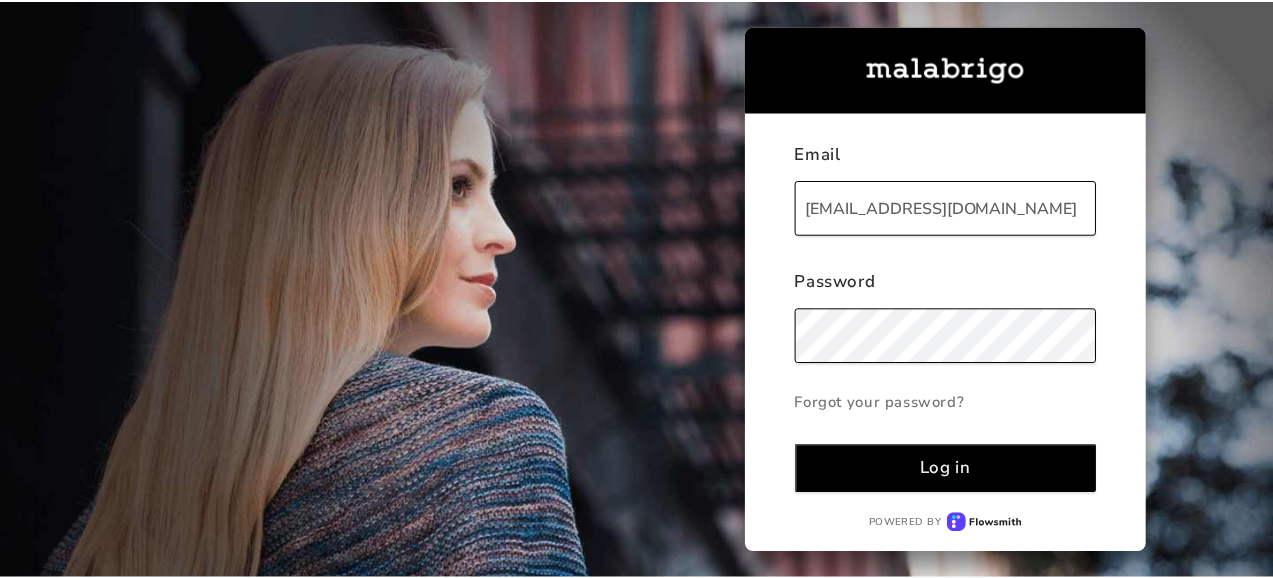 scroll, scrollTop: 0, scrollLeft: 0, axis: both 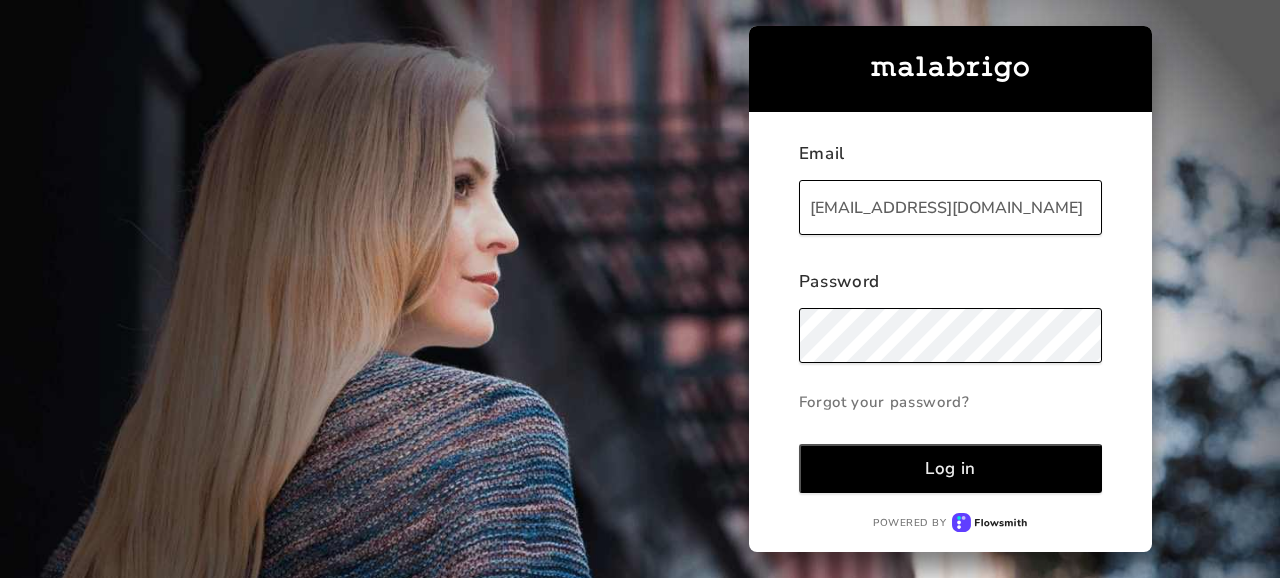 click on "Log in" at bounding box center [950, 468] 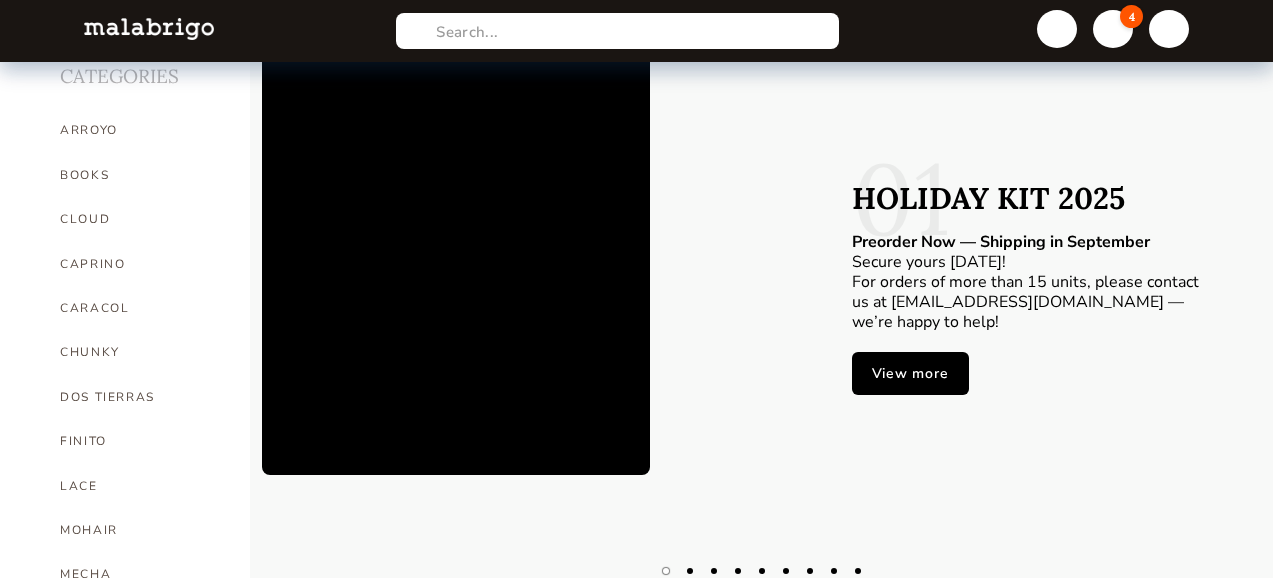 scroll, scrollTop: 259, scrollLeft: 0, axis: vertical 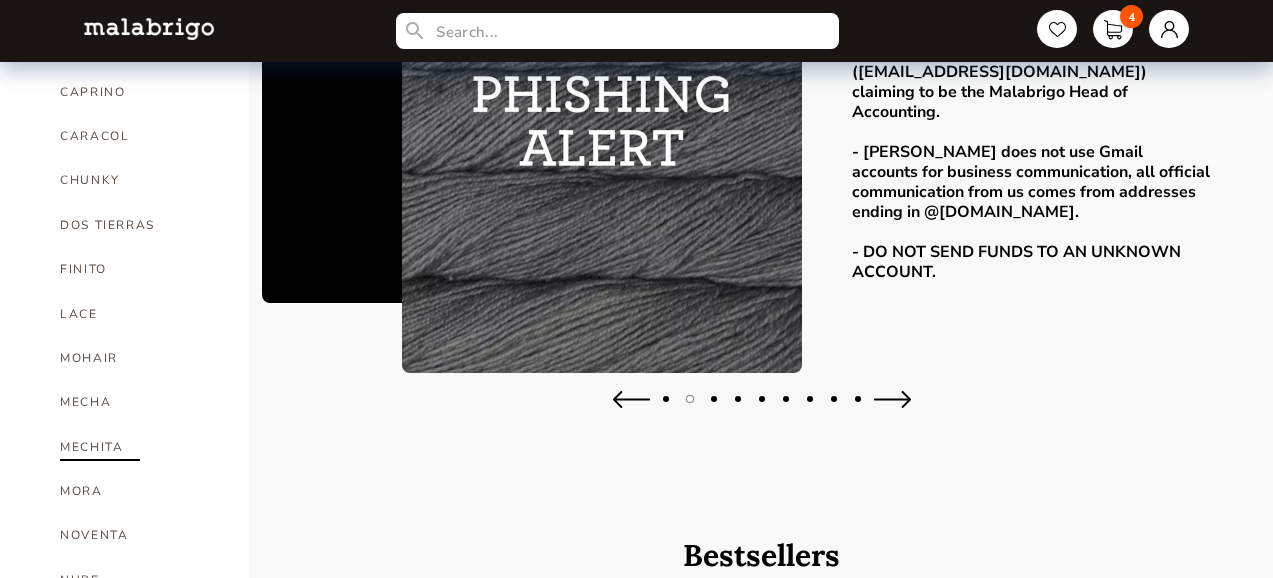 click on "MECHITA" at bounding box center (140, 447) 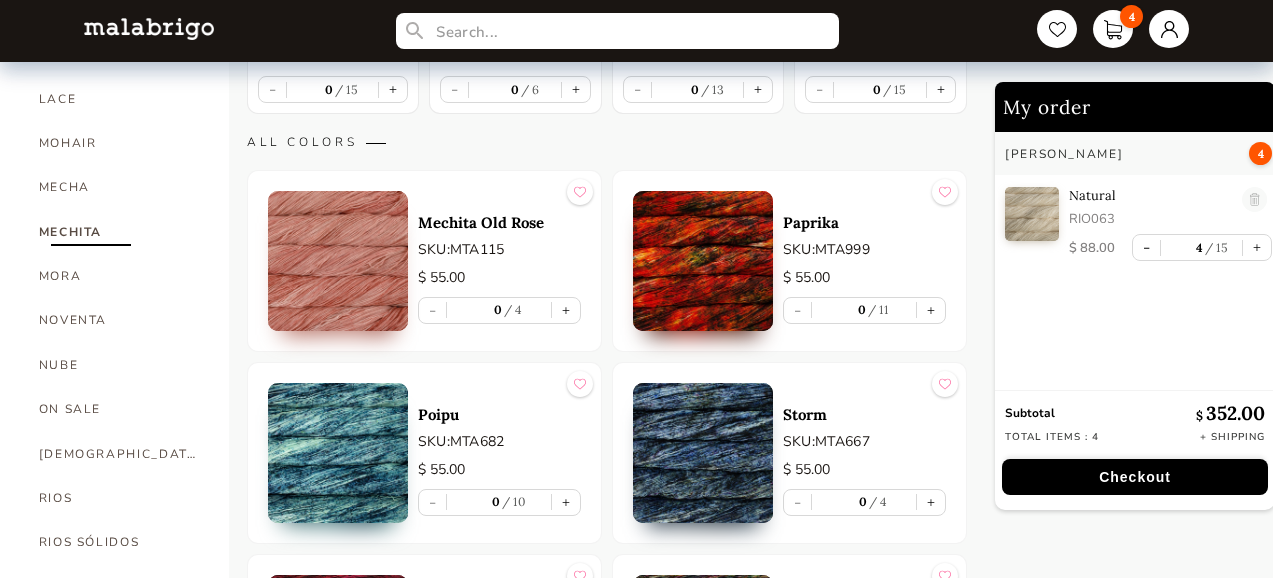 scroll, scrollTop: 484, scrollLeft: 0, axis: vertical 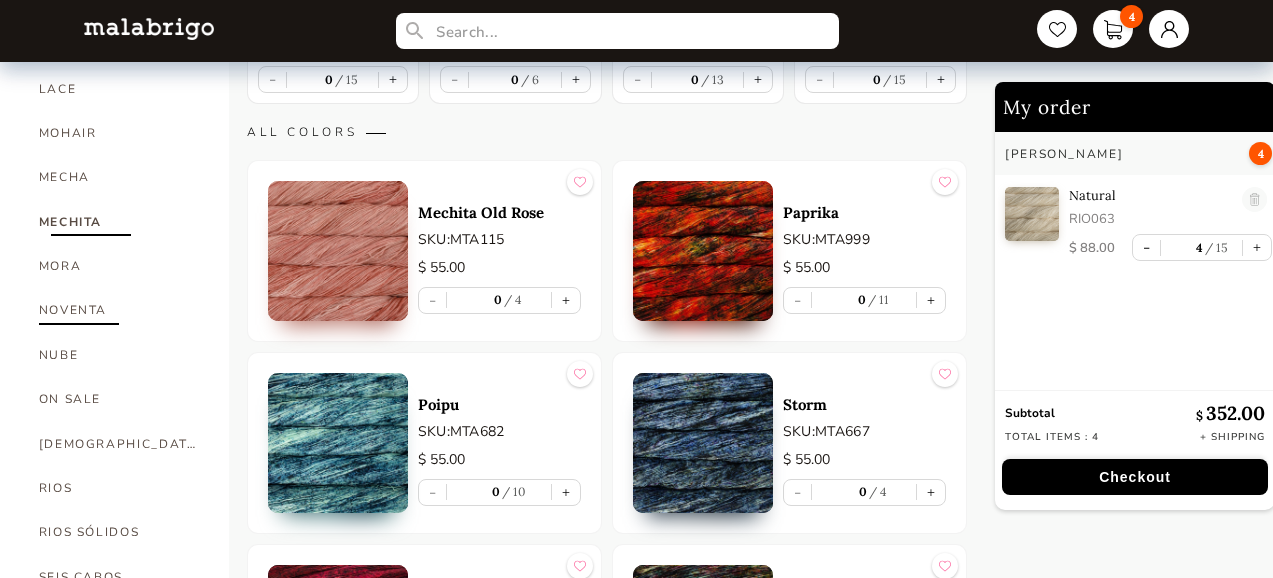 click on "NOVENTA" at bounding box center [119, 310] 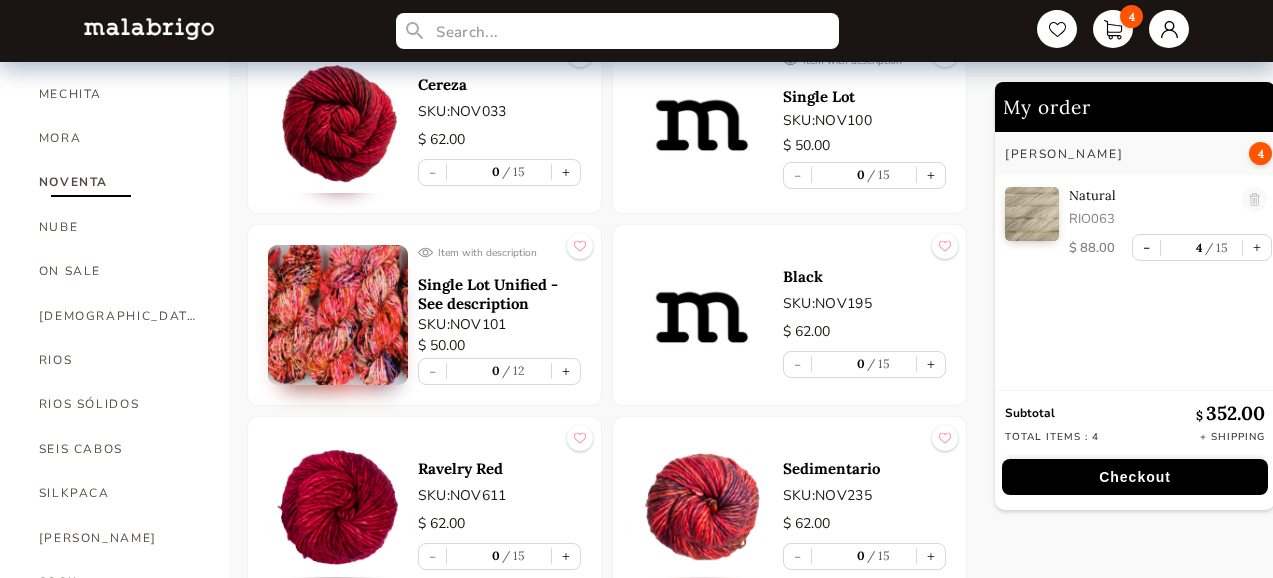 scroll, scrollTop: 615, scrollLeft: 0, axis: vertical 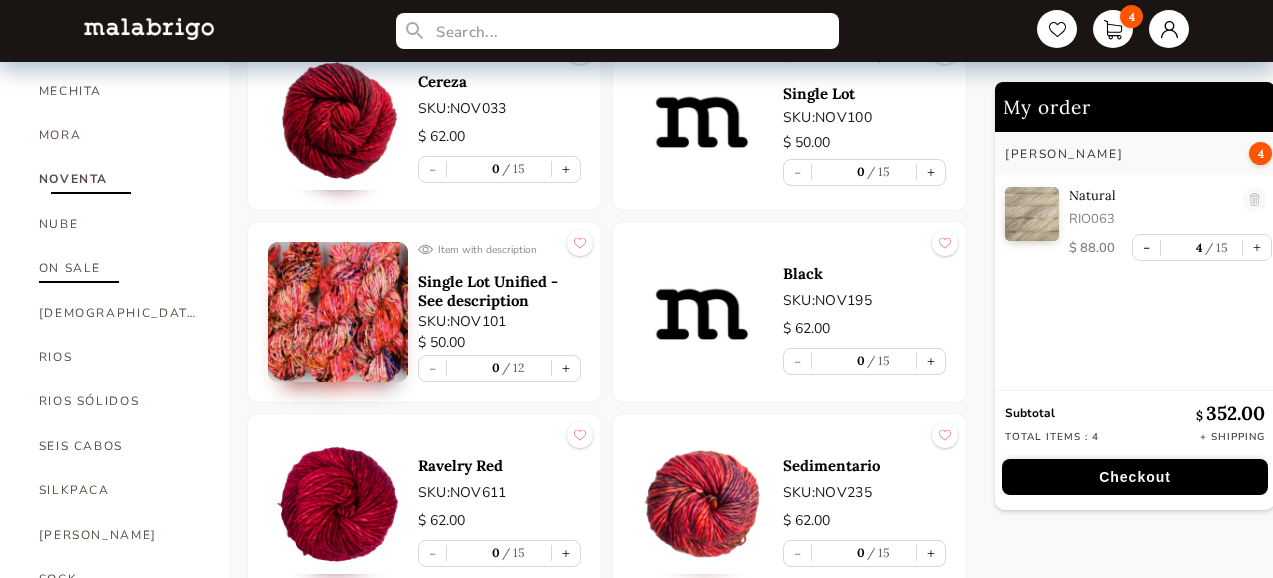 click on "ON SALE" at bounding box center (119, 268) 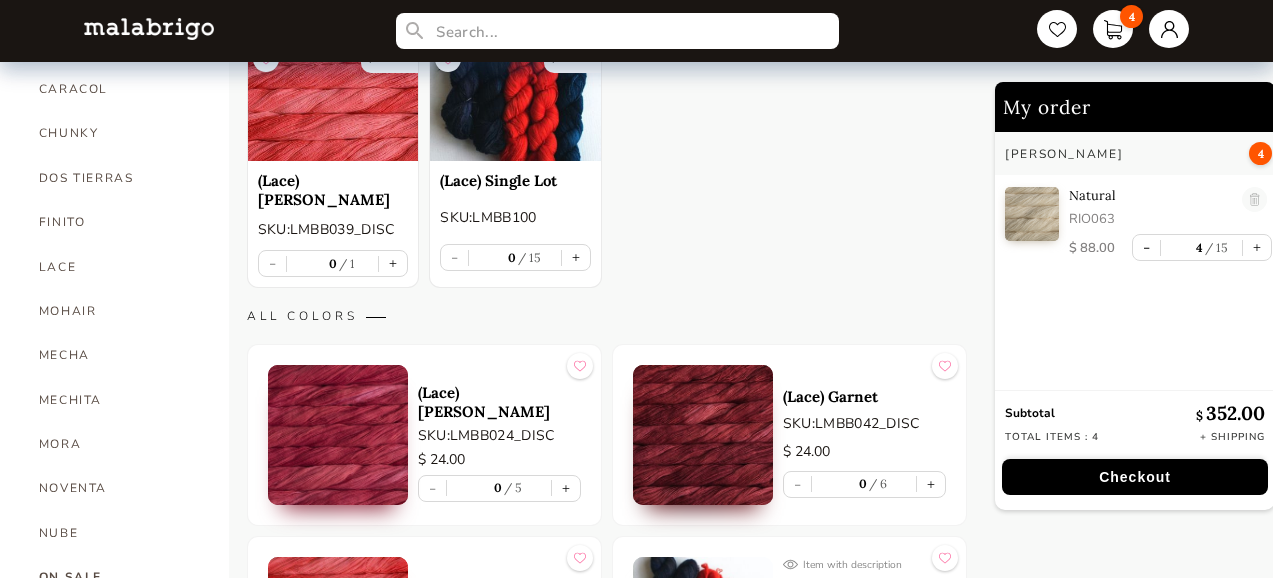 scroll, scrollTop: 312, scrollLeft: 0, axis: vertical 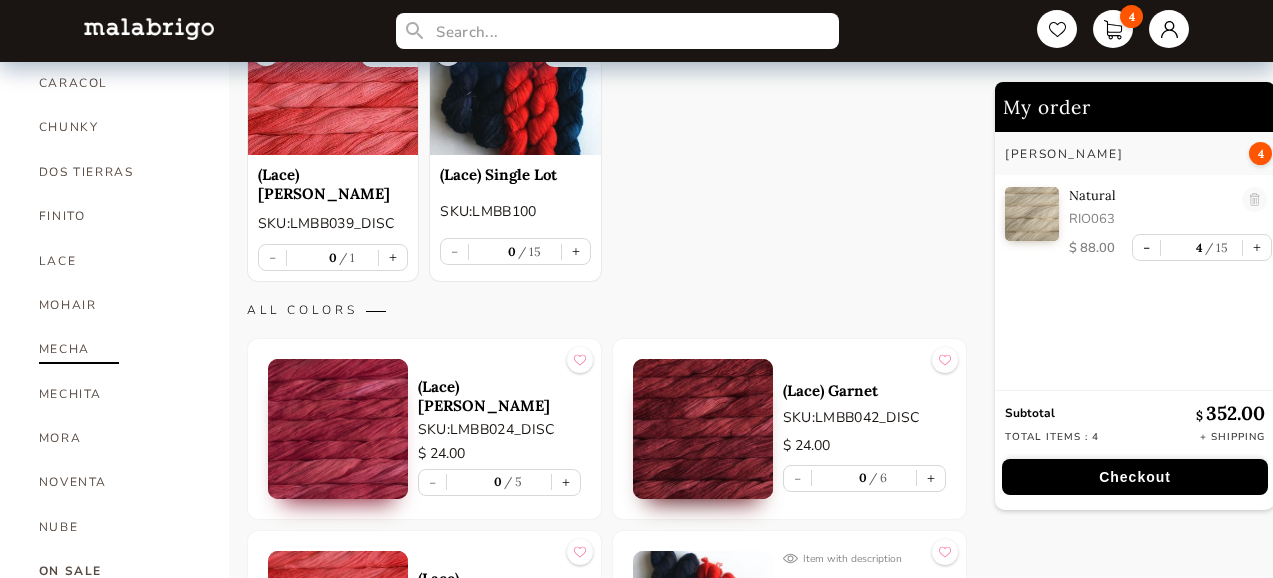 click on "MECHA" at bounding box center [119, 349] 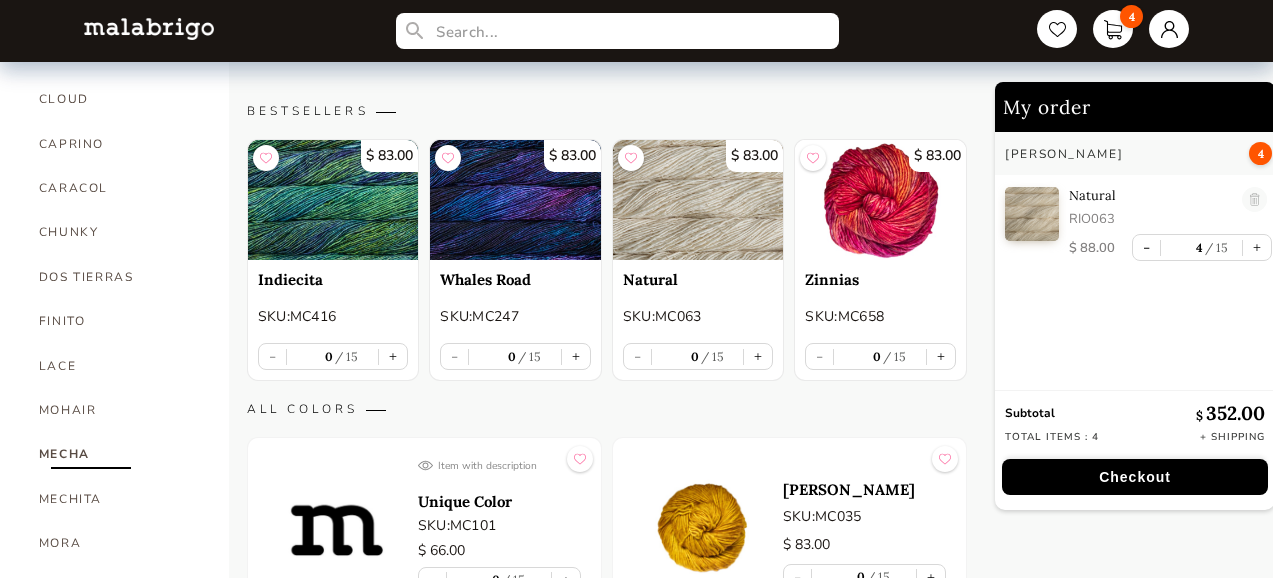 scroll, scrollTop: 205, scrollLeft: 0, axis: vertical 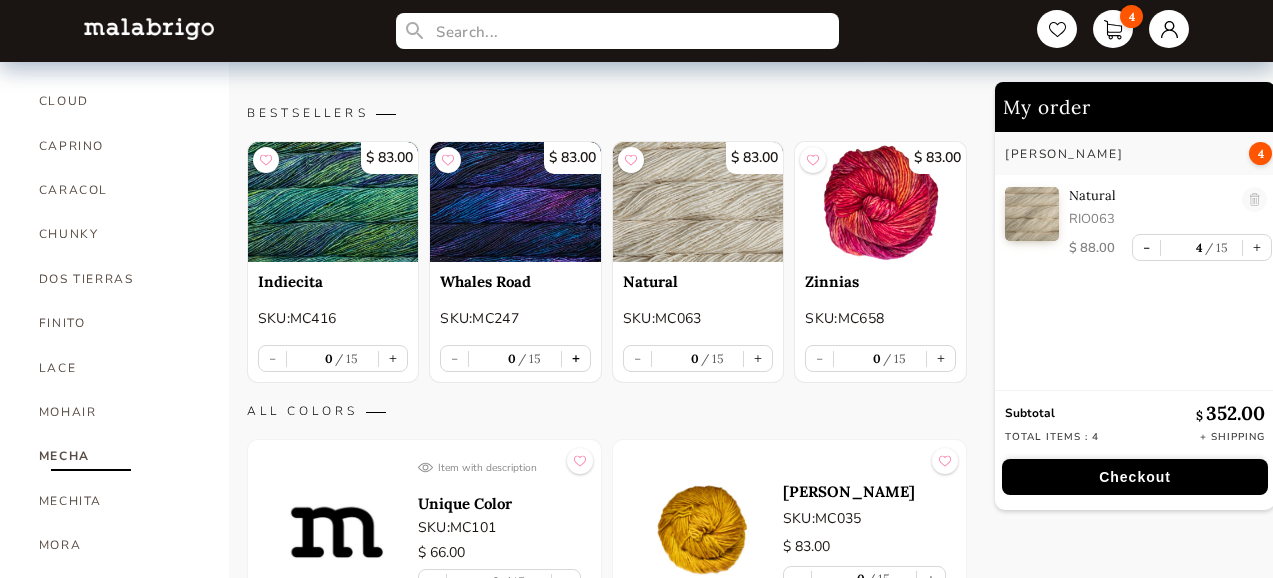 click on "+" at bounding box center (576, 358) 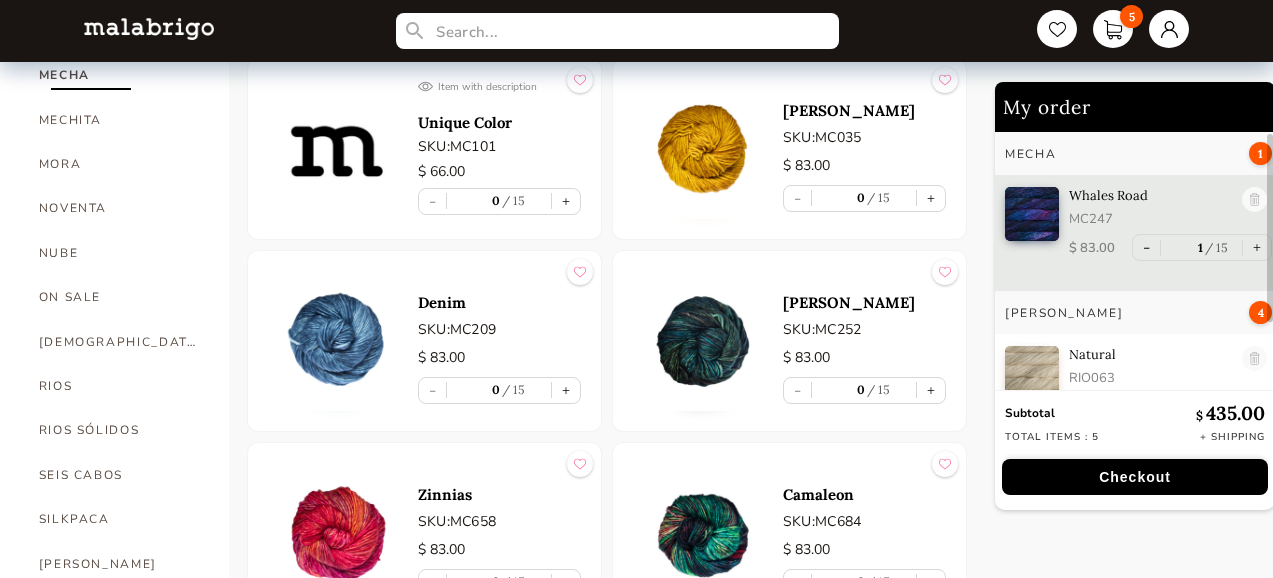 scroll, scrollTop: 591, scrollLeft: 0, axis: vertical 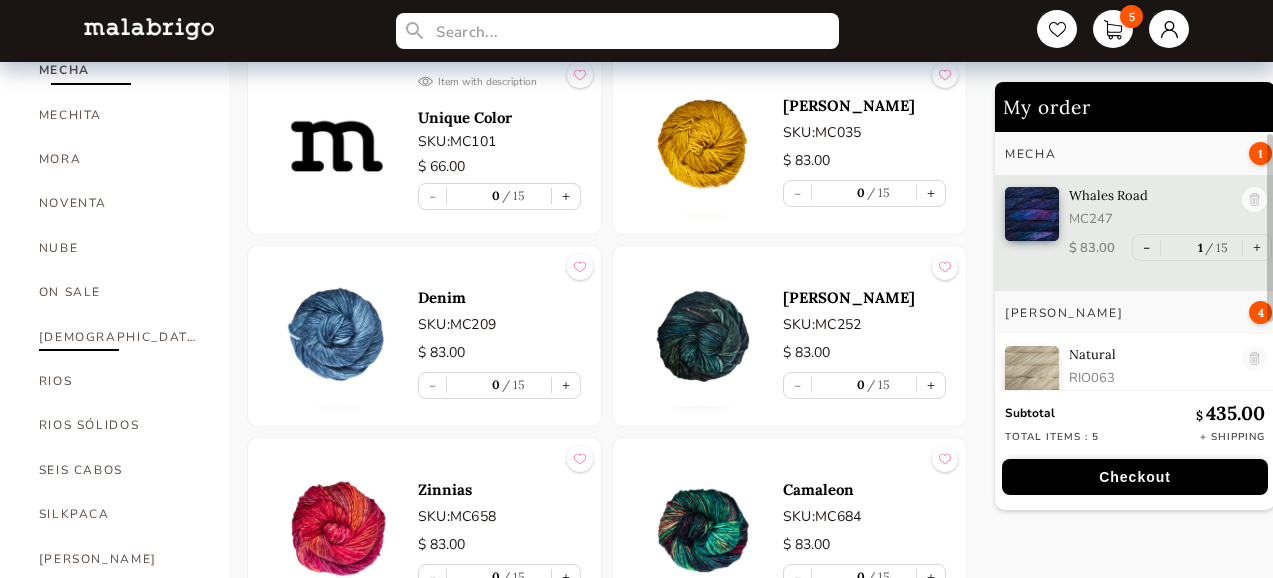 click on "[DEMOGRAPHIC_DATA]" at bounding box center (119, 337) 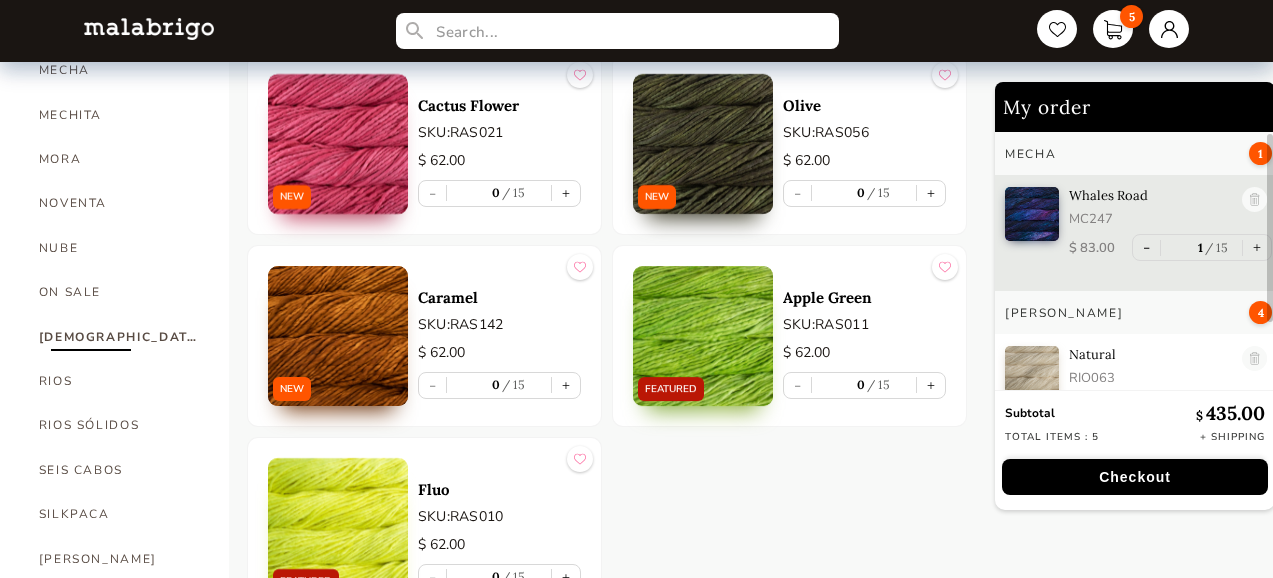 click at bounding box center [703, 144] 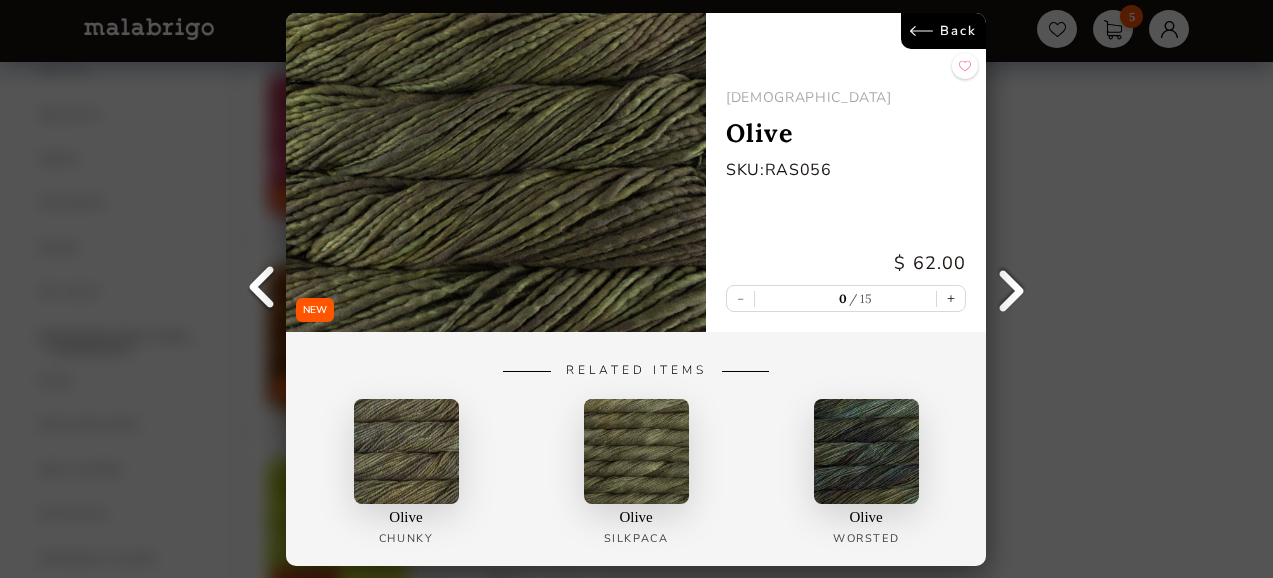 click on "Back" at bounding box center (944, 31) 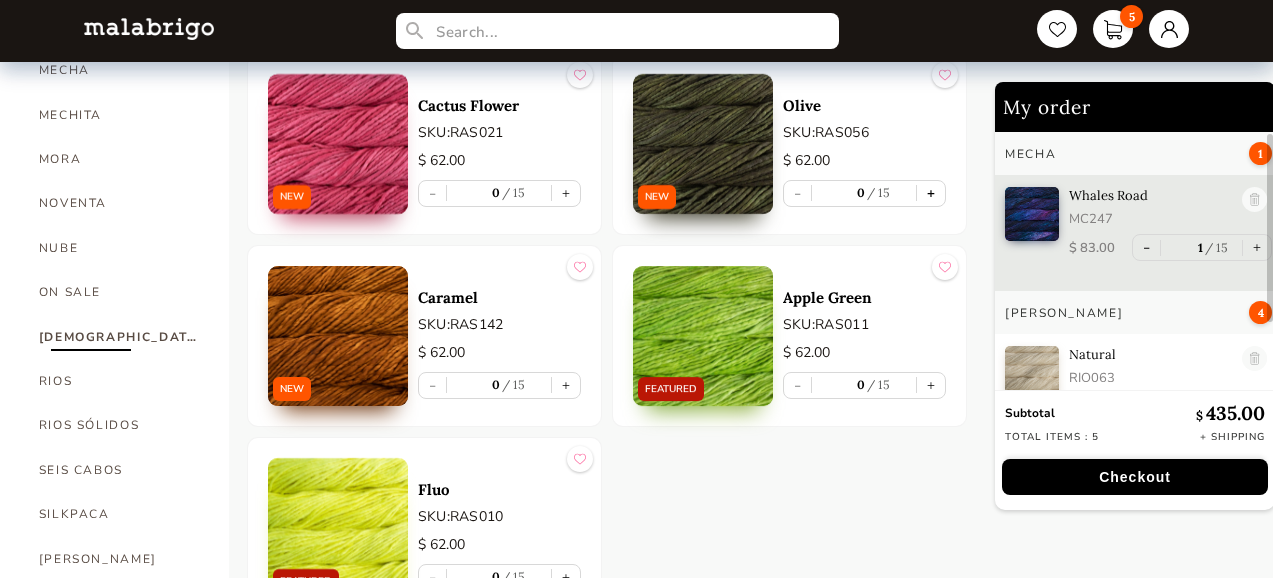 click on "+" at bounding box center [931, 193] 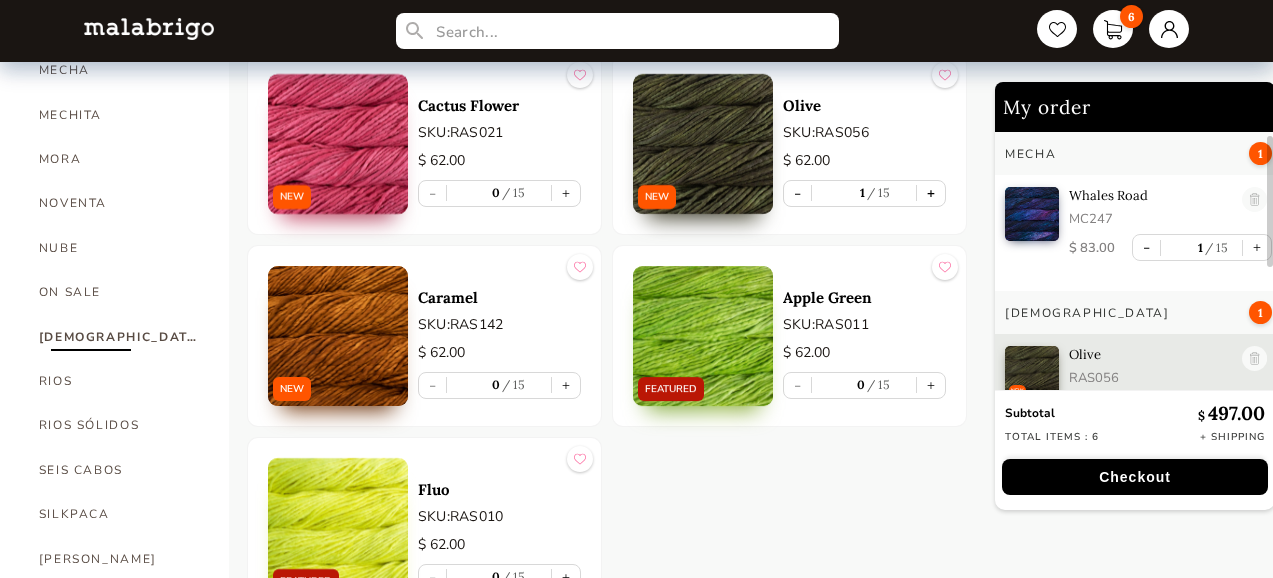 scroll, scrollTop: 7, scrollLeft: 0, axis: vertical 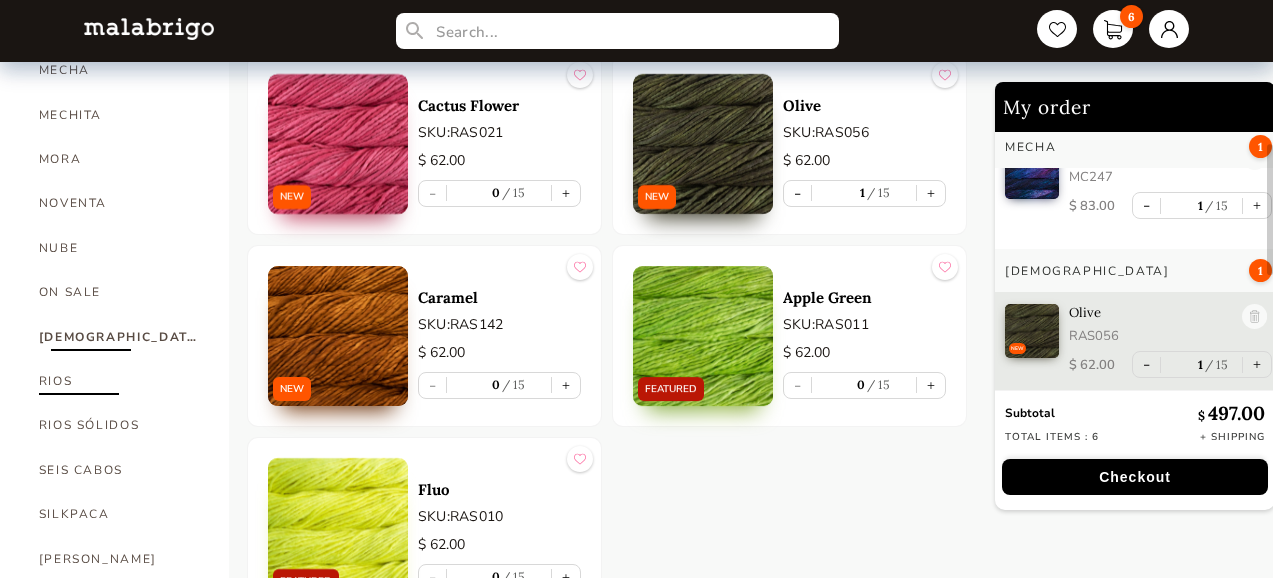 click on "RIOS" at bounding box center (119, 381) 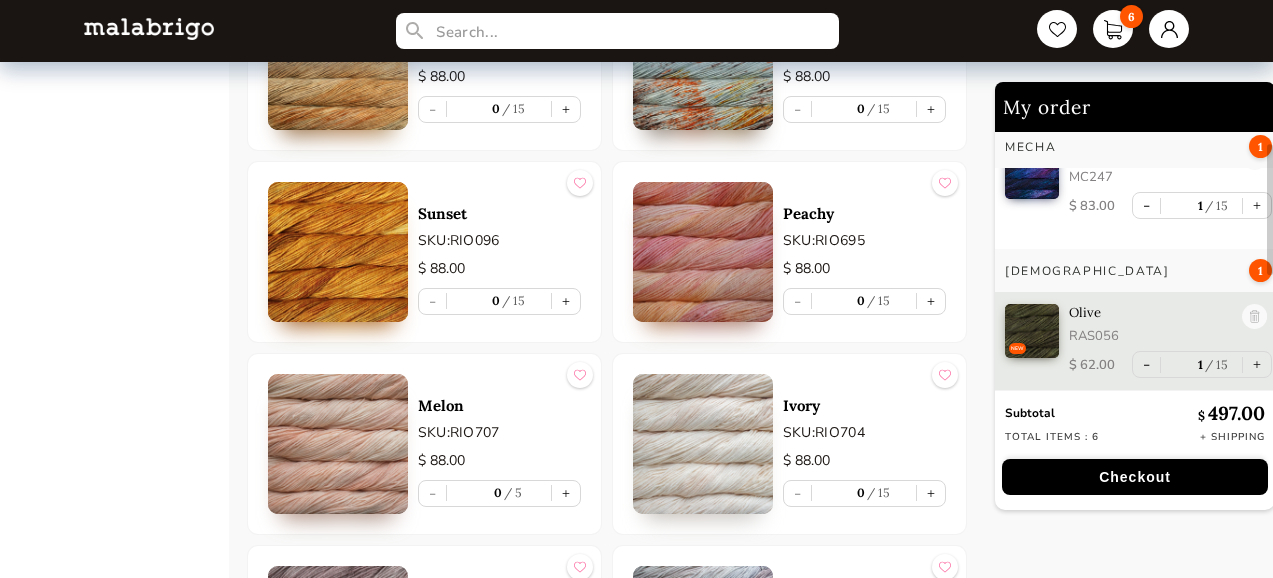 scroll, scrollTop: 6632, scrollLeft: 0, axis: vertical 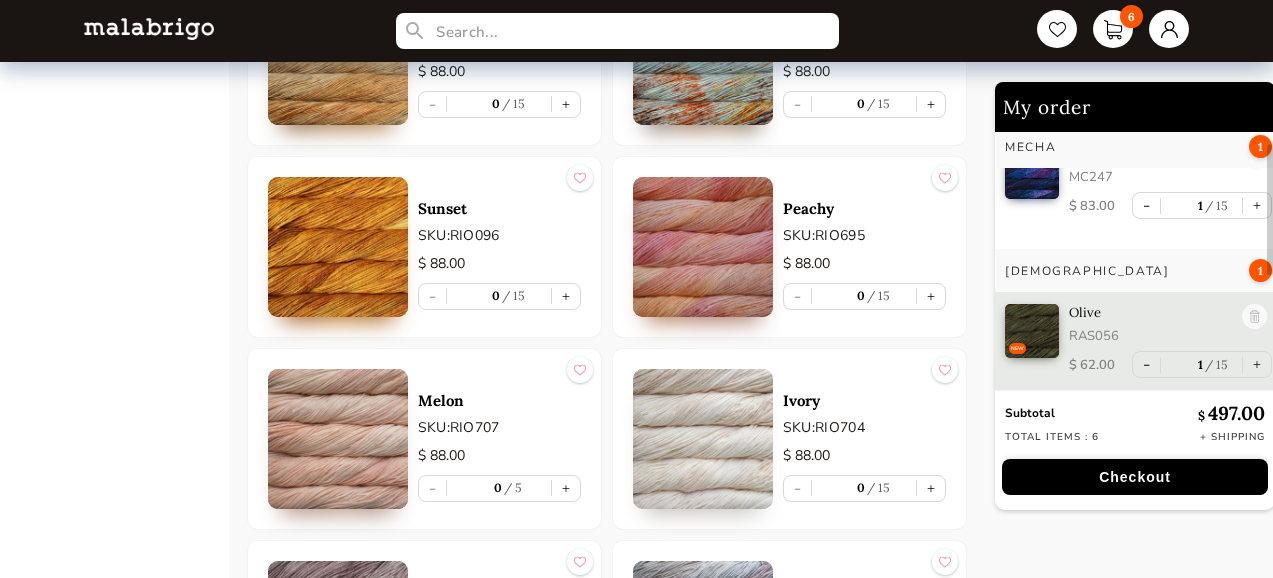 click at bounding box center [703, 247] 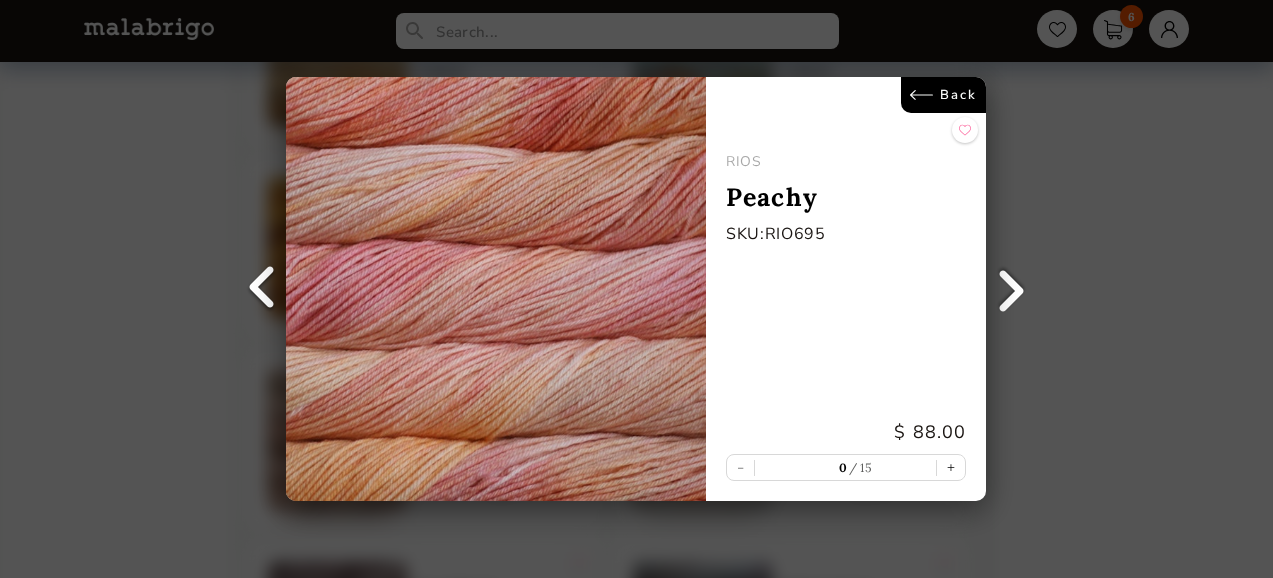 scroll, scrollTop: 0, scrollLeft: 0, axis: both 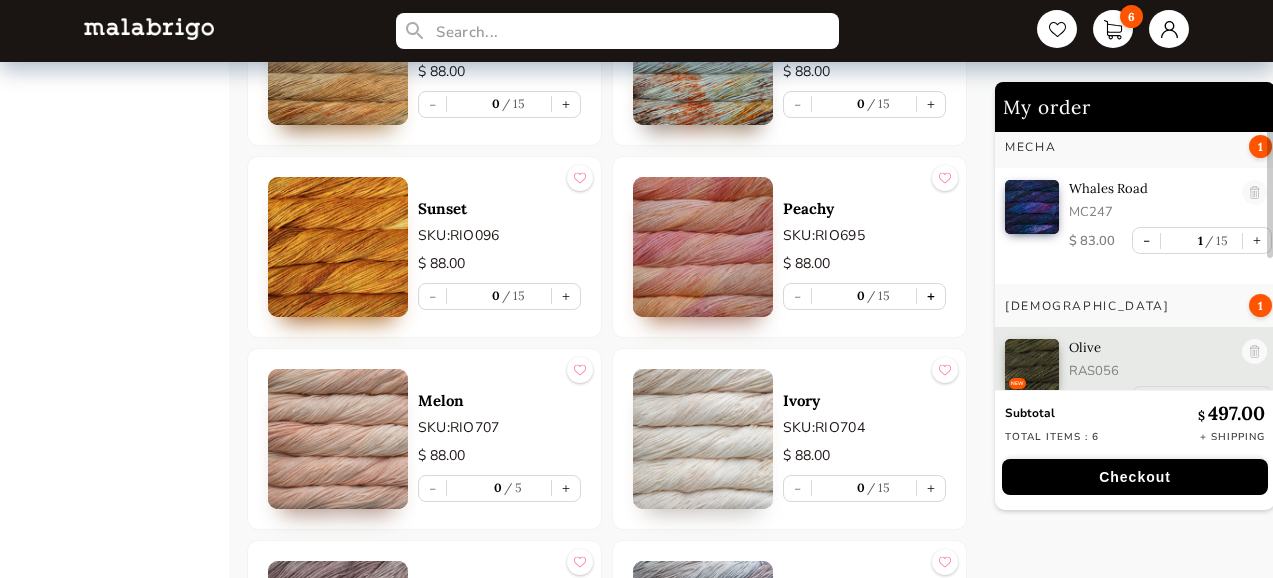 click on "+" at bounding box center [931, 296] 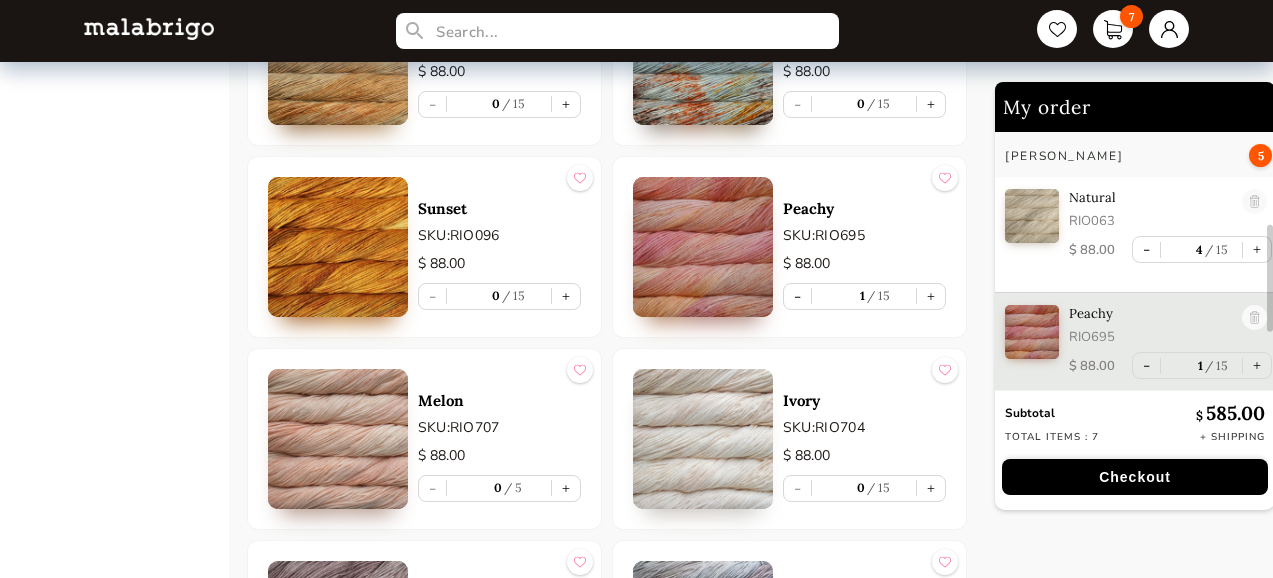scroll, scrollTop: 310, scrollLeft: 0, axis: vertical 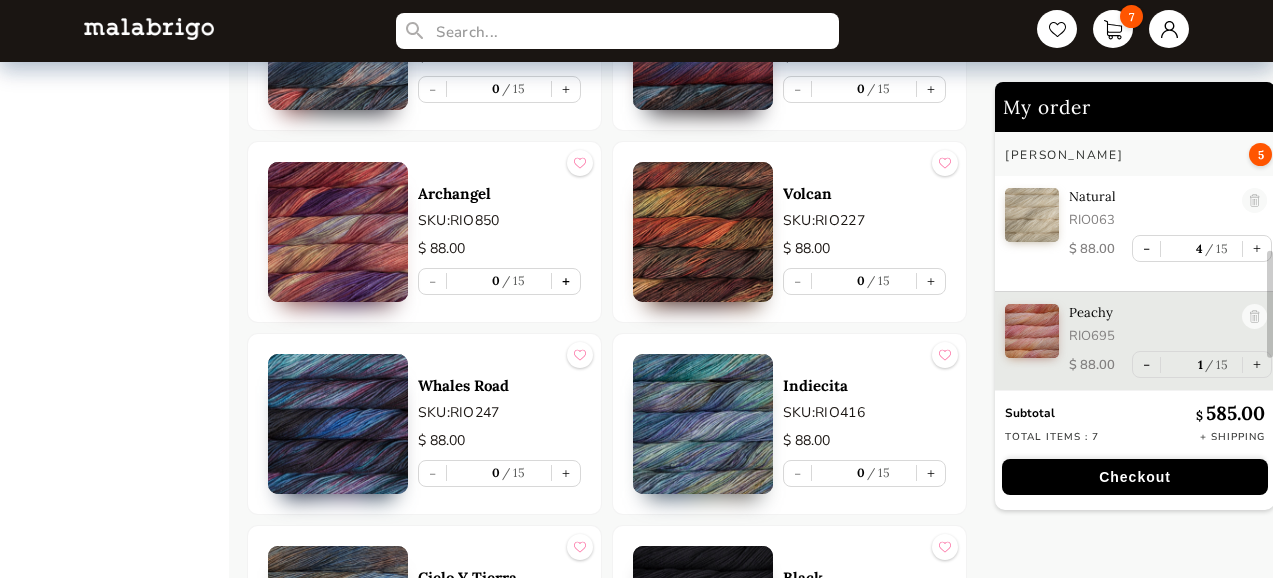 click on "+" at bounding box center (566, 281) 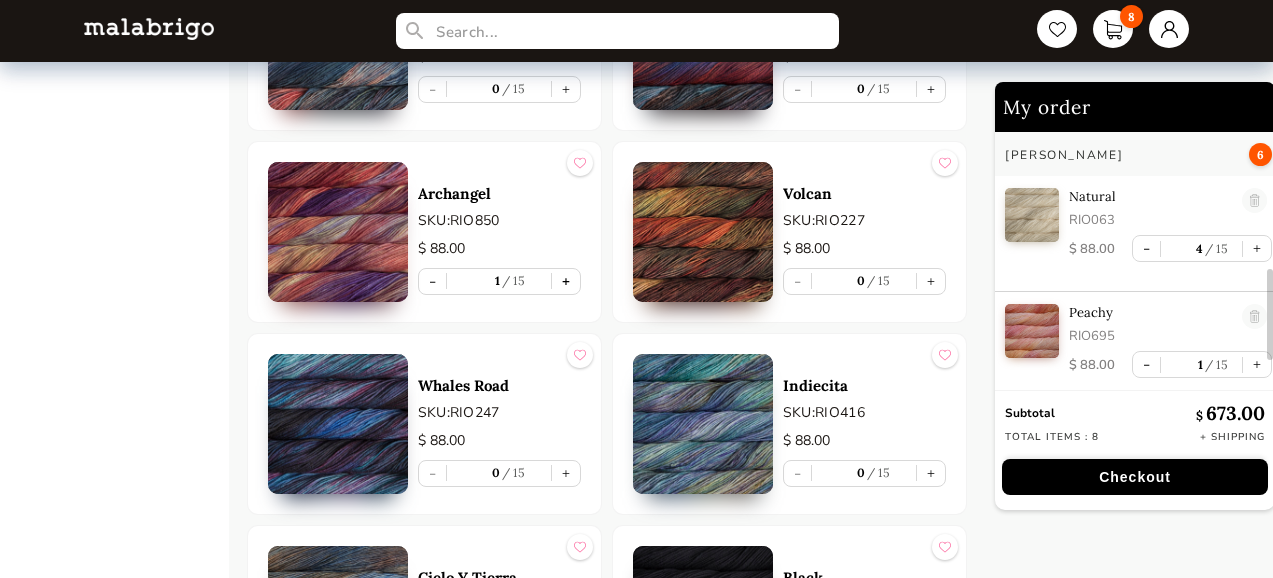 scroll, scrollTop: 426, scrollLeft: 0, axis: vertical 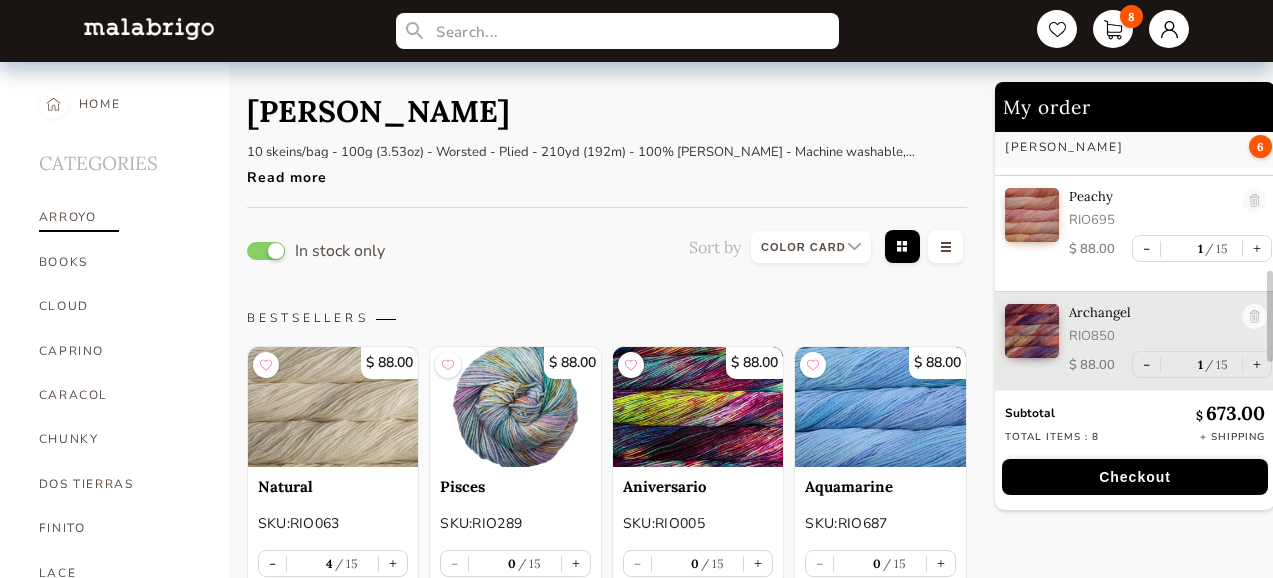 click on "ARROYO" at bounding box center (119, 217) 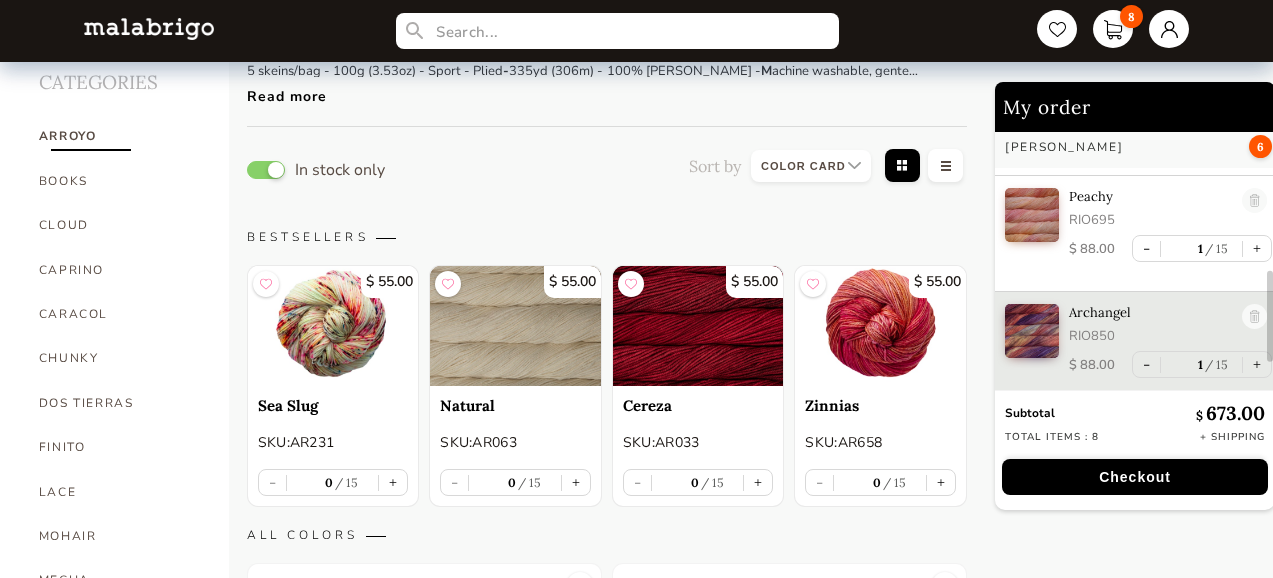 scroll, scrollTop: 113, scrollLeft: 0, axis: vertical 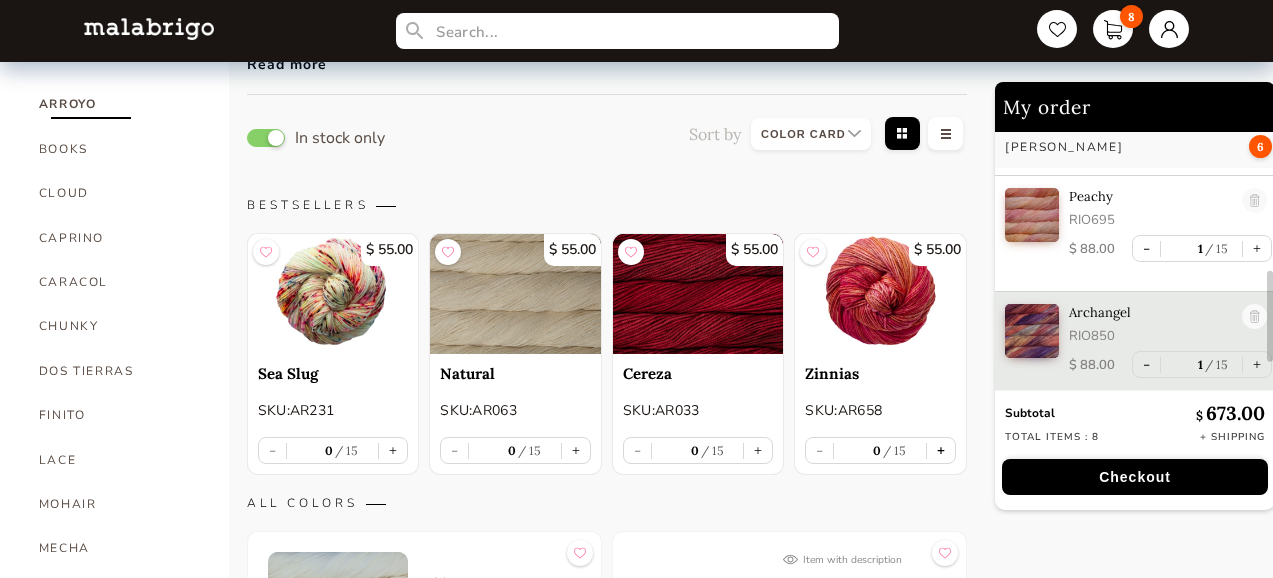 click on "+" at bounding box center [941, 450] 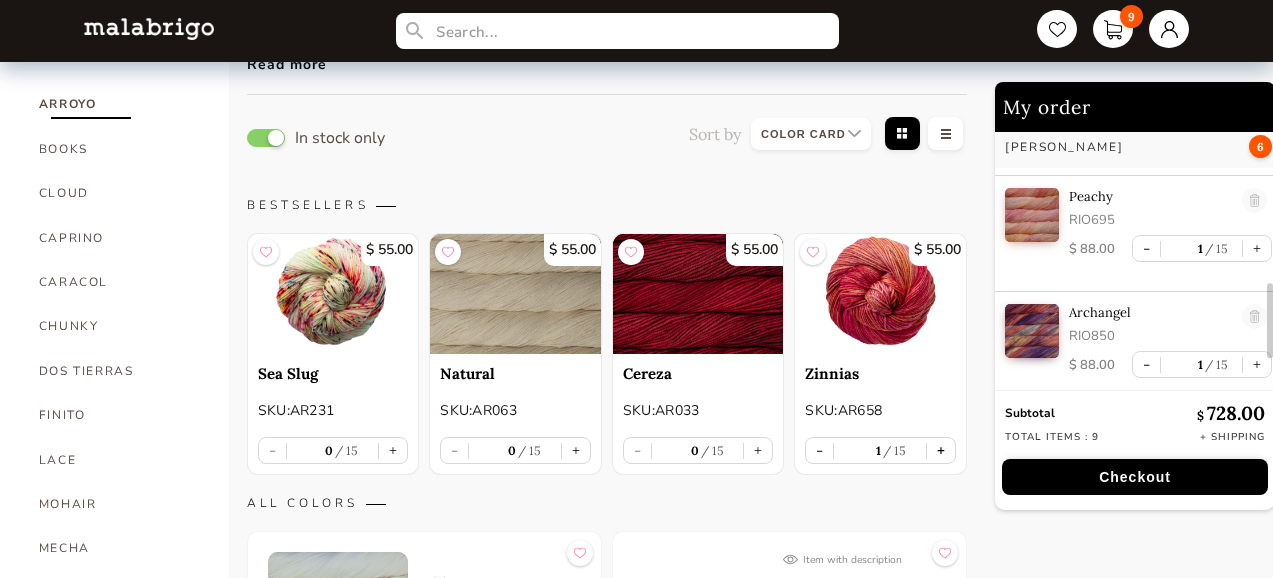 scroll, scrollTop: 408, scrollLeft: 0, axis: vertical 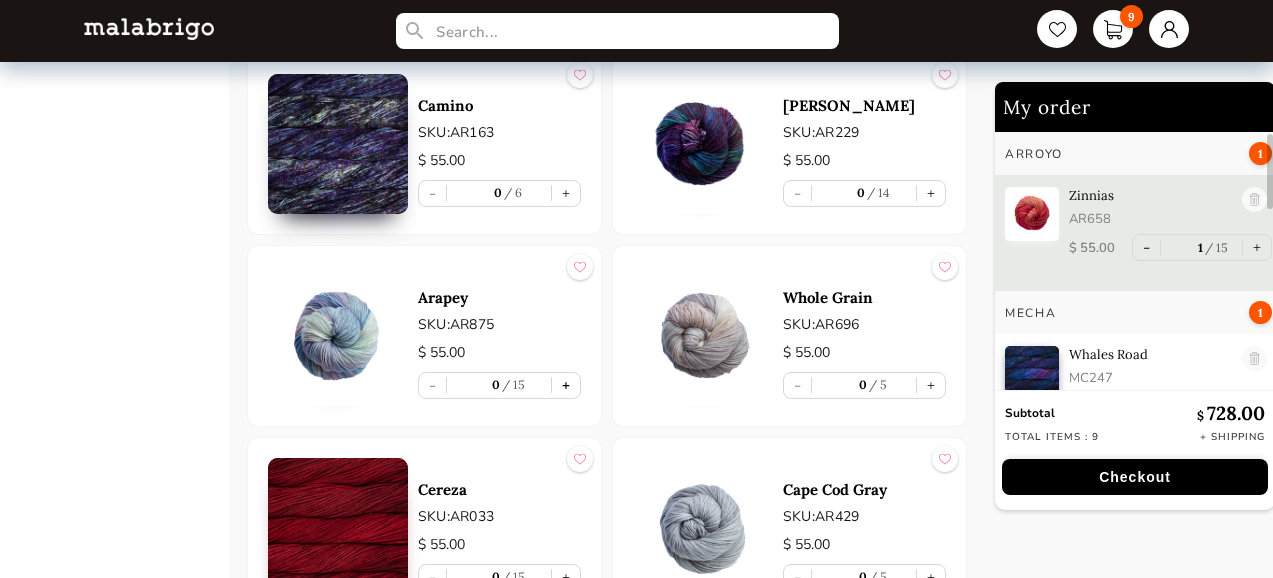 click on "+" at bounding box center [566, 385] 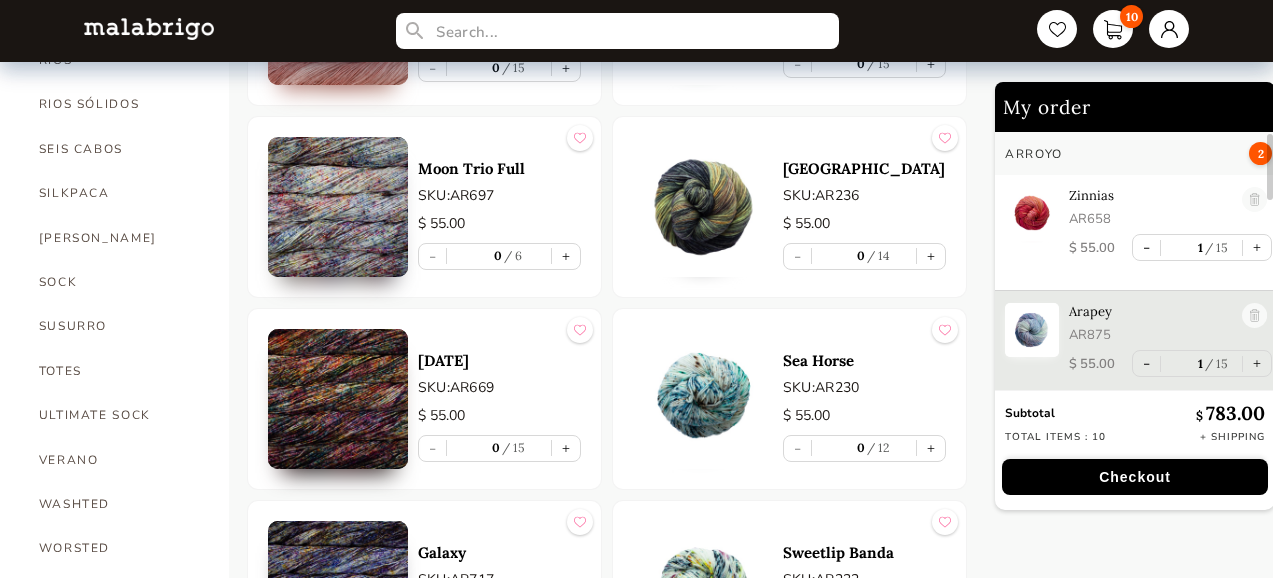 scroll, scrollTop: 914, scrollLeft: 0, axis: vertical 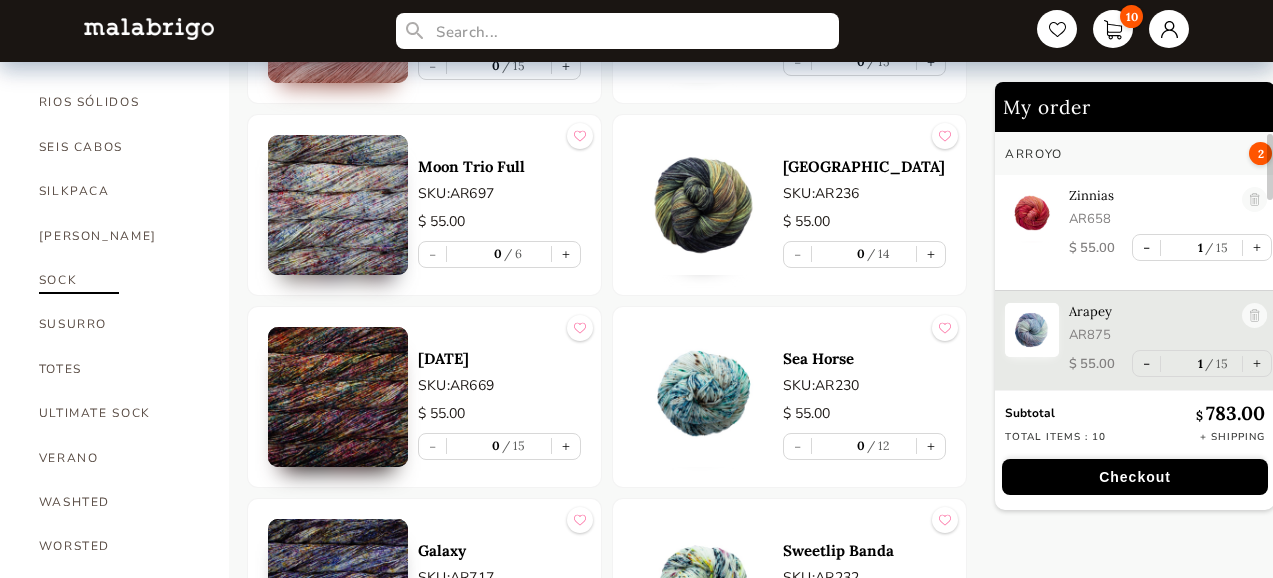 click on "SOCK" at bounding box center (119, 280) 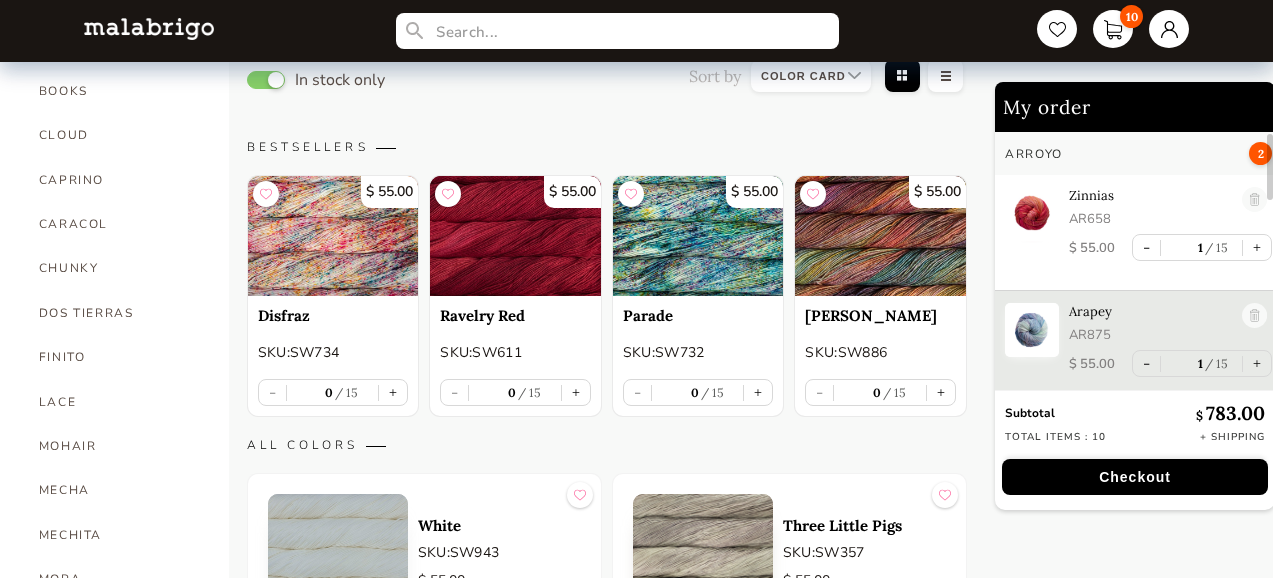 scroll, scrollTop: 175, scrollLeft: 0, axis: vertical 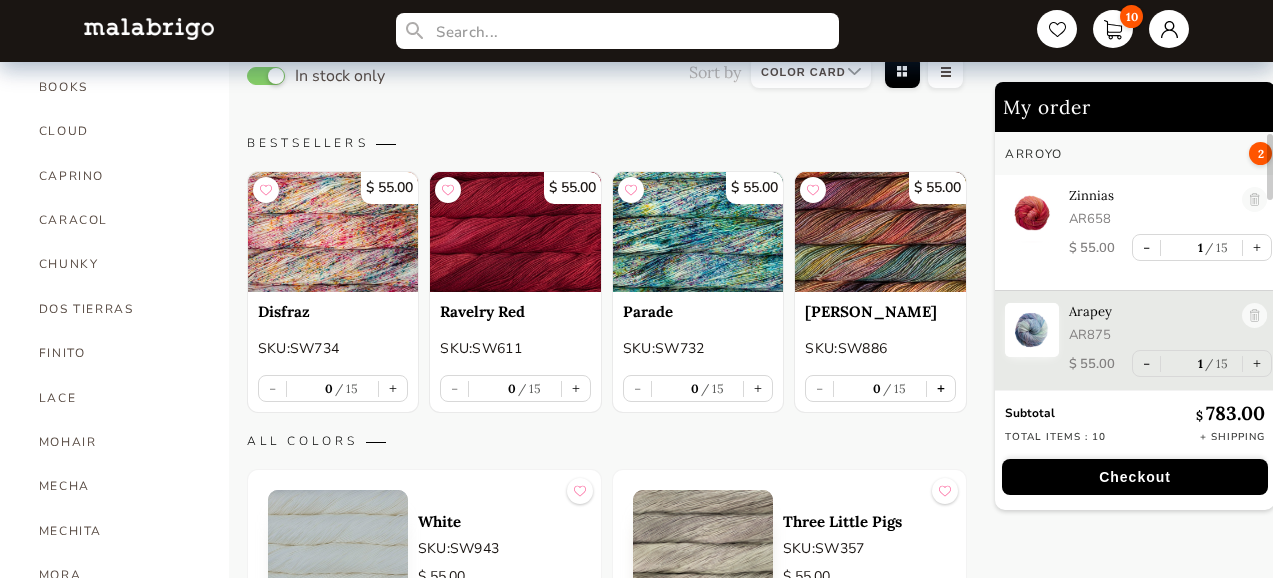 click on "+" at bounding box center [941, 388] 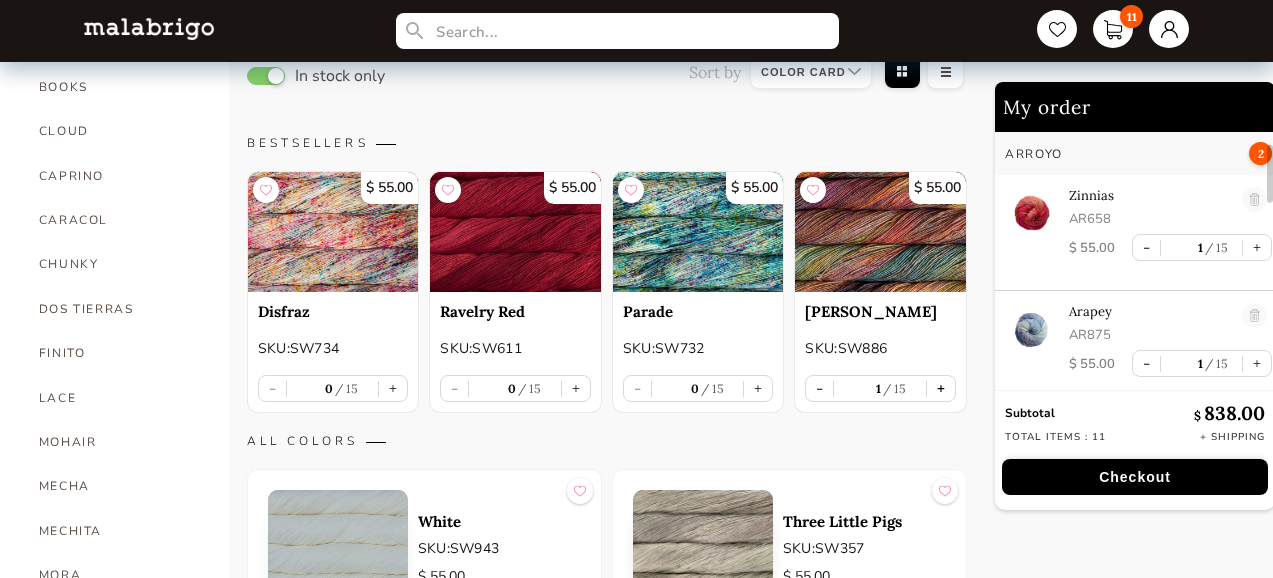 scroll, scrollTop: 300, scrollLeft: 0, axis: vertical 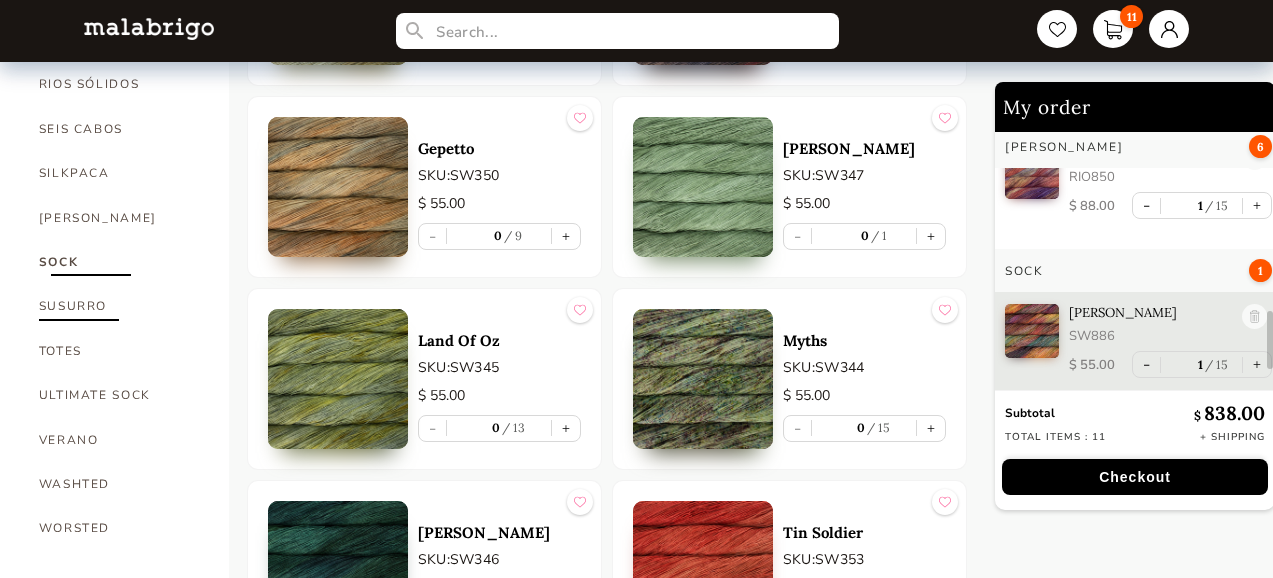 click on "SUSURRO" at bounding box center [119, 306] 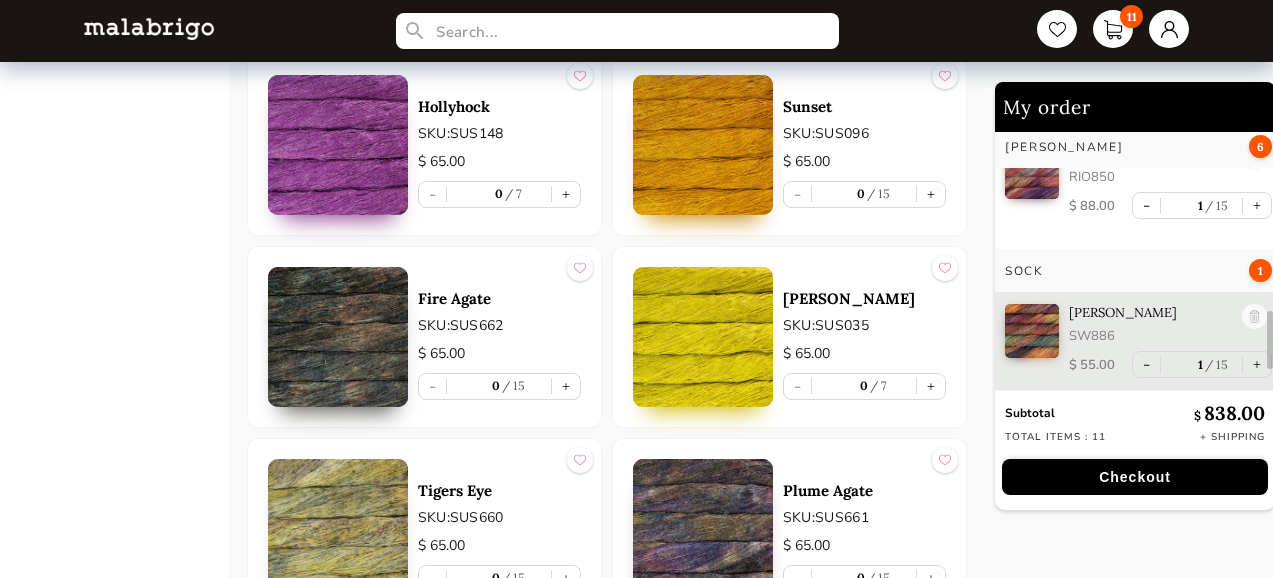 scroll, scrollTop: 1935, scrollLeft: 0, axis: vertical 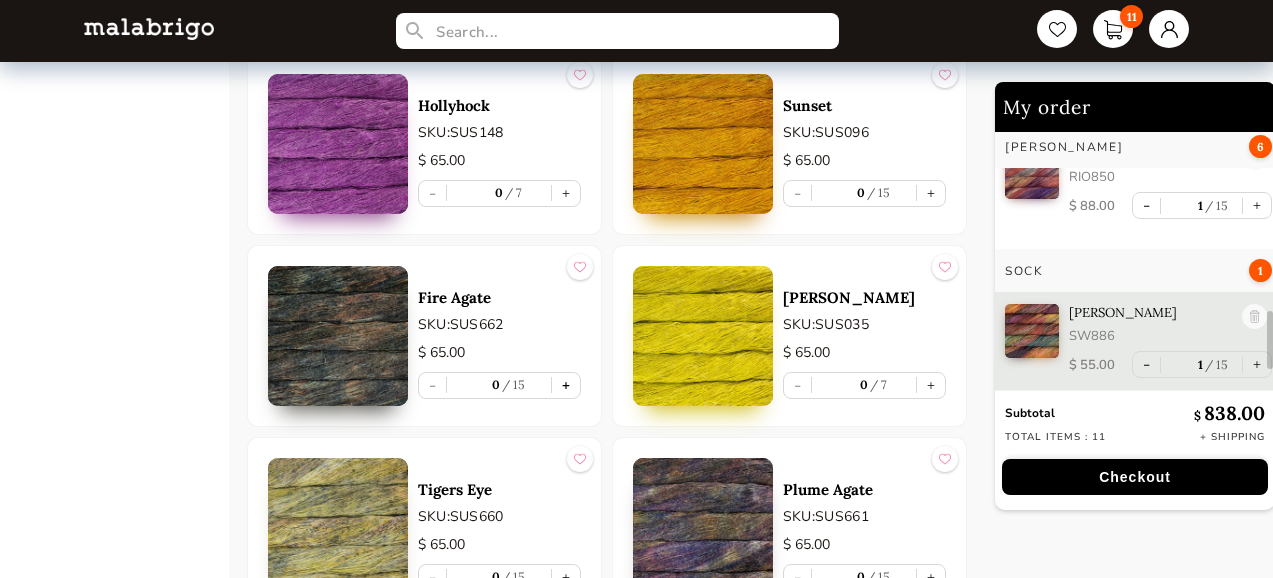 click on "+" at bounding box center [566, 385] 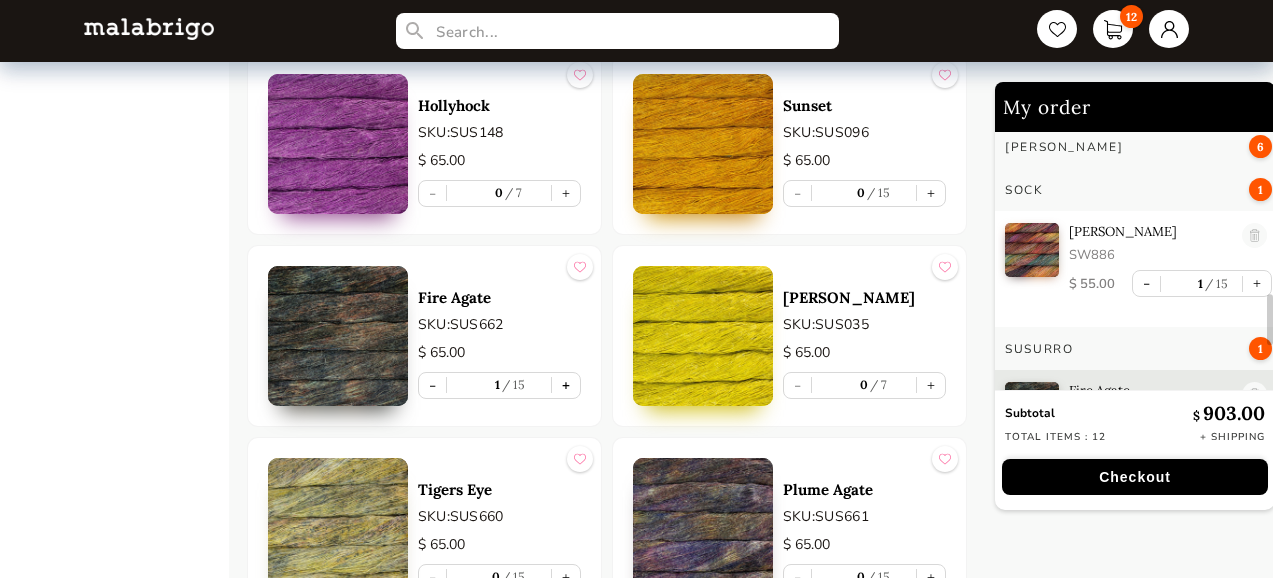 scroll, scrollTop: 1019, scrollLeft: 0, axis: vertical 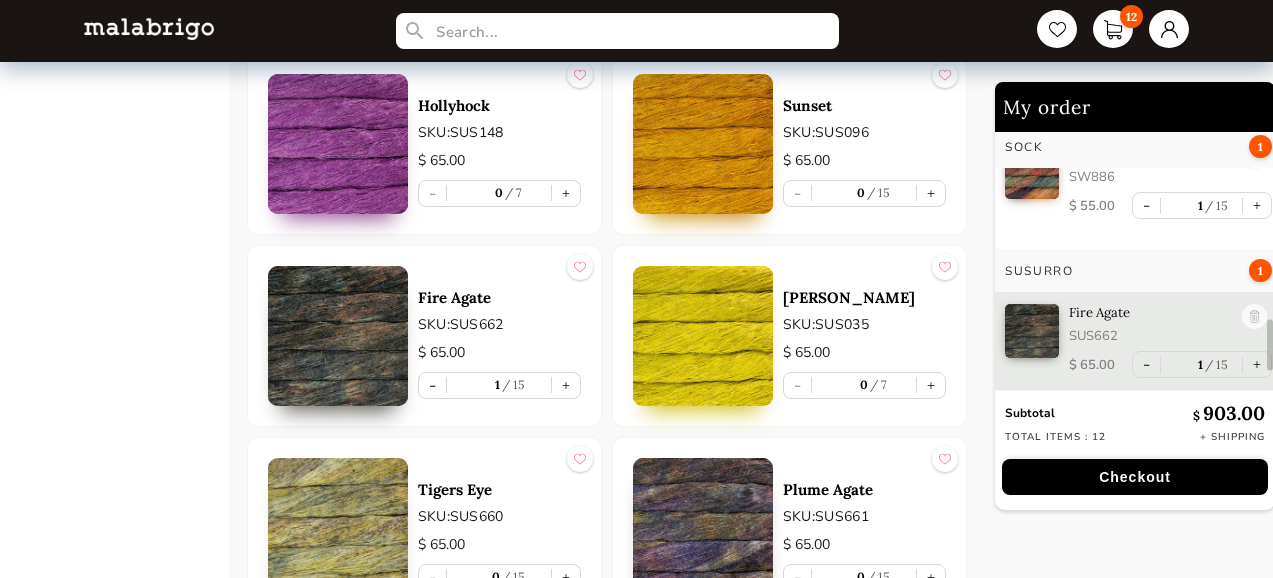 click on "My order" at bounding box center (1135, 107) 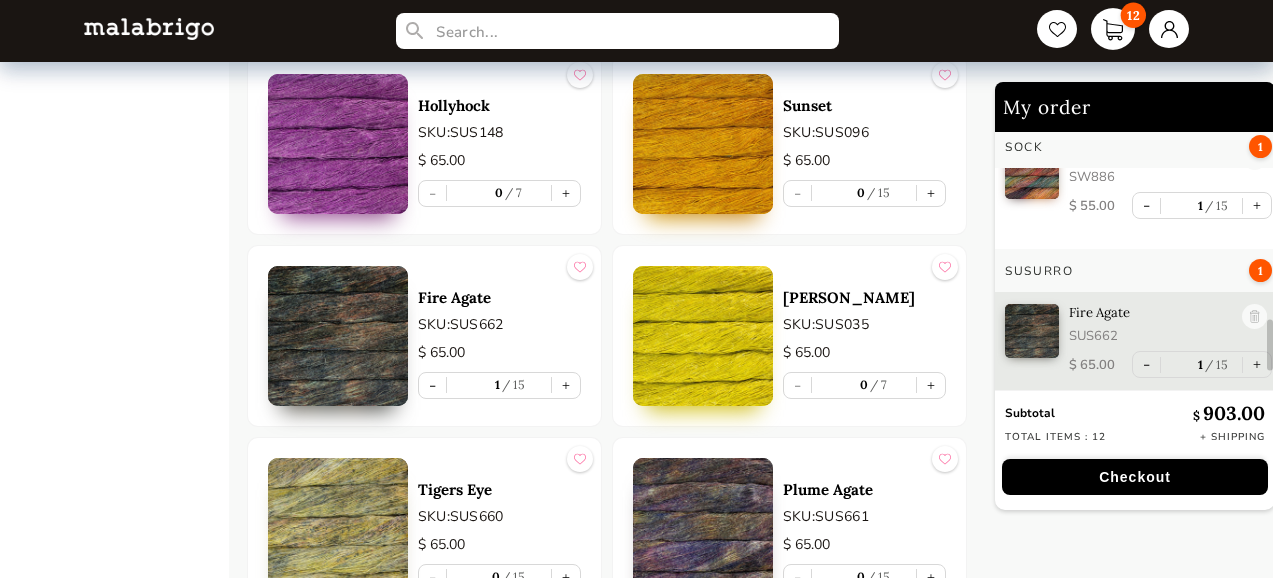 click on "12" at bounding box center (1113, 29) 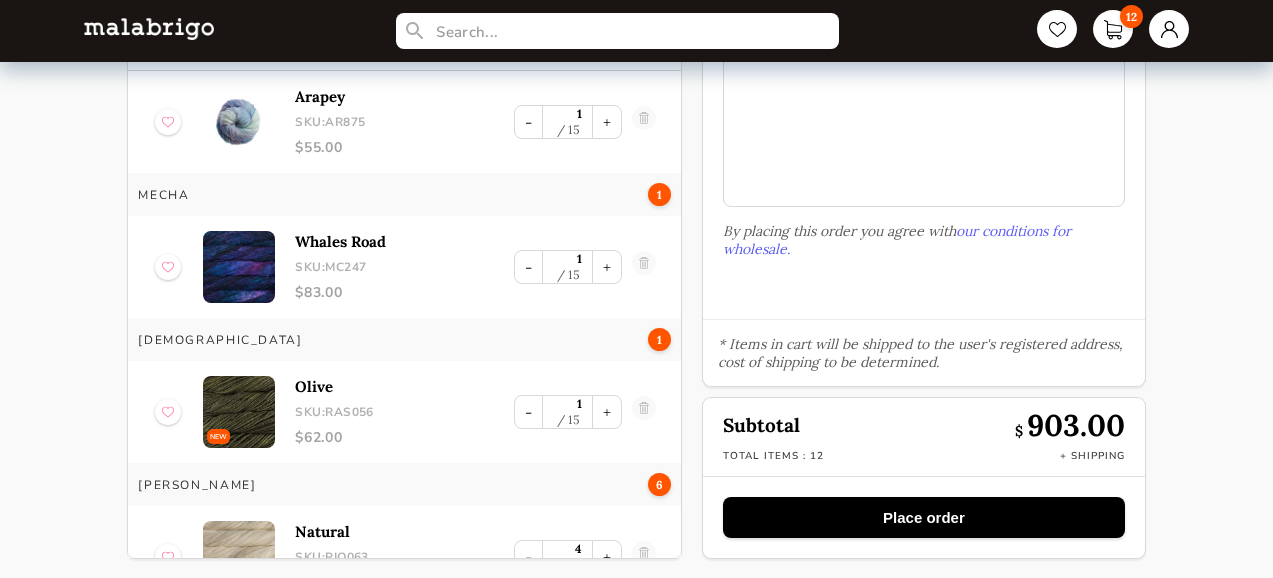 scroll, scrollTop: 0, scrollLeft: 0, axis: both 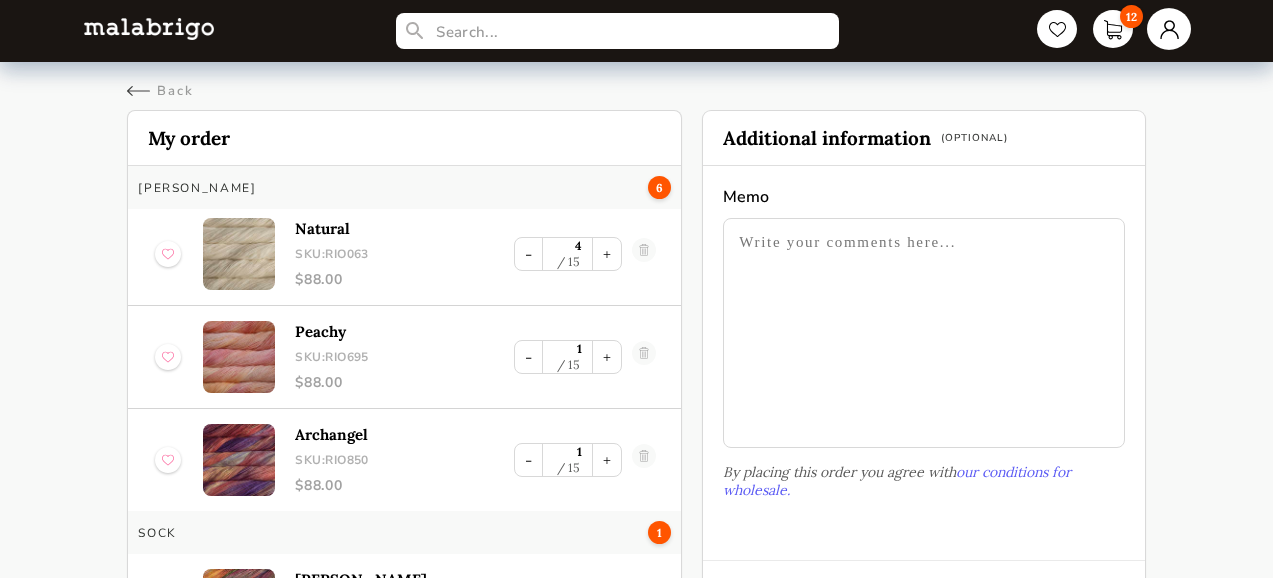 click at bounding box center [1169, 29] 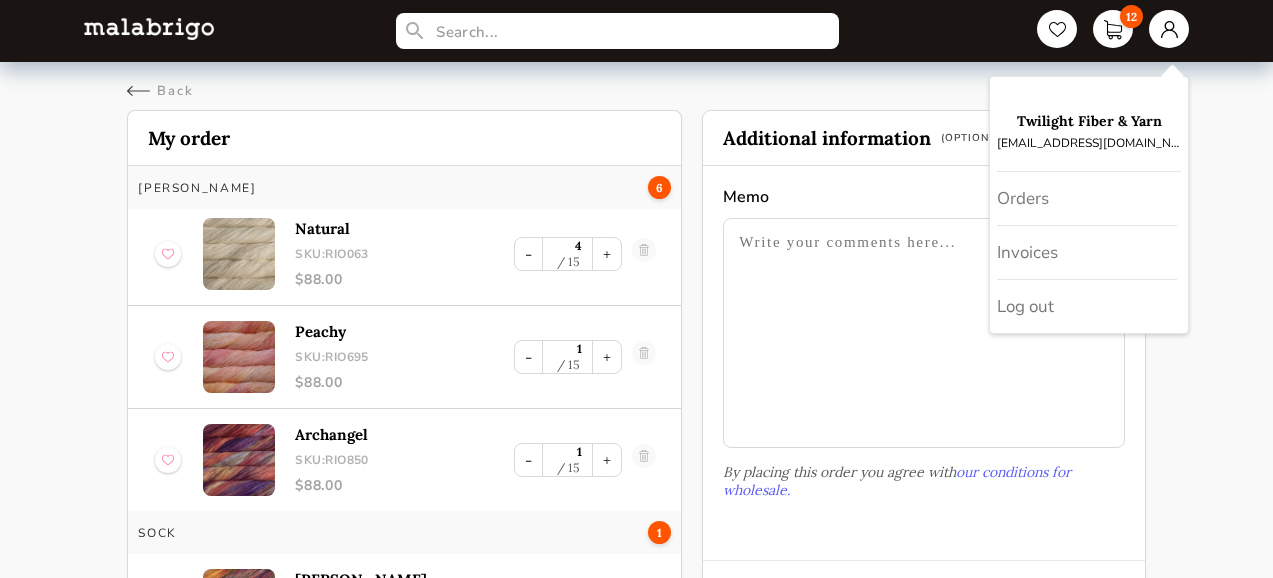 click on "12 Twilight Fiber & Yarn [EMAIL_ADDRESS][DOMAIN_NAME] Orders Invoices Log out Back Cart My order [PERSON_NAME] 2 Zinnias SKU:  AR658 $ 55.00 - 1 15 + Arapey SKU:  AR875 $ 55.00 - 1 15 + Mecha 1 Whales Road SKU:  MC247 $ 83.00 - 1 15 + Rasta 1 NEW Olive SKU:  RAS056 $ 62.00 - 1 15 + [PERSON_NAME] 6 Natural SKU:  RIO063 $ 88.00 - 4 15 + Peachy SKU:  RIO695 $ 88.00 - 1 15 + Archangel SKU:  RIO850 $ 88.00 - 1 15 + Sock 1 [PERSON_NAME] SKU:  SW886 $ 55.00 - 1 15 + Susurro 1 Fire Agate SKU:  SUS662 $ 65.00 - 1 15 + Additional information  (Optional) Memo By placing this order you agree with  our conditions for wholesale. * Items in cart will be shipped to the user's registered address, cost of shipping to be determined. Subtotal $   903.00 Total items : 12 + Shipping Place order" at bounding box center (636, 410) 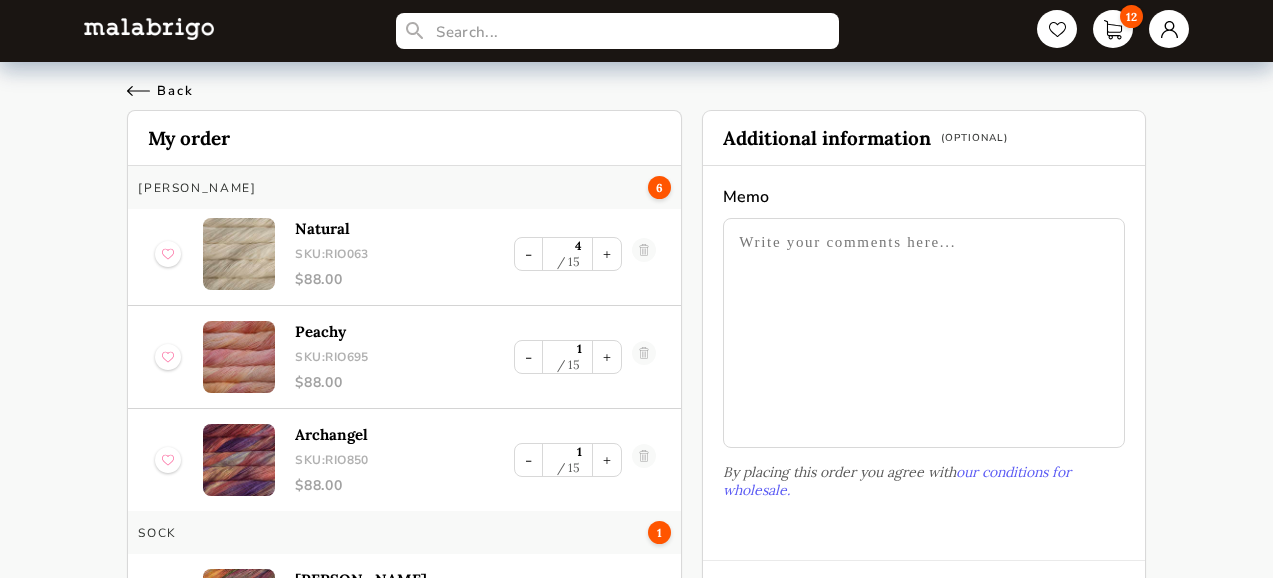 click on "Back" at bounding box center [160, 91] 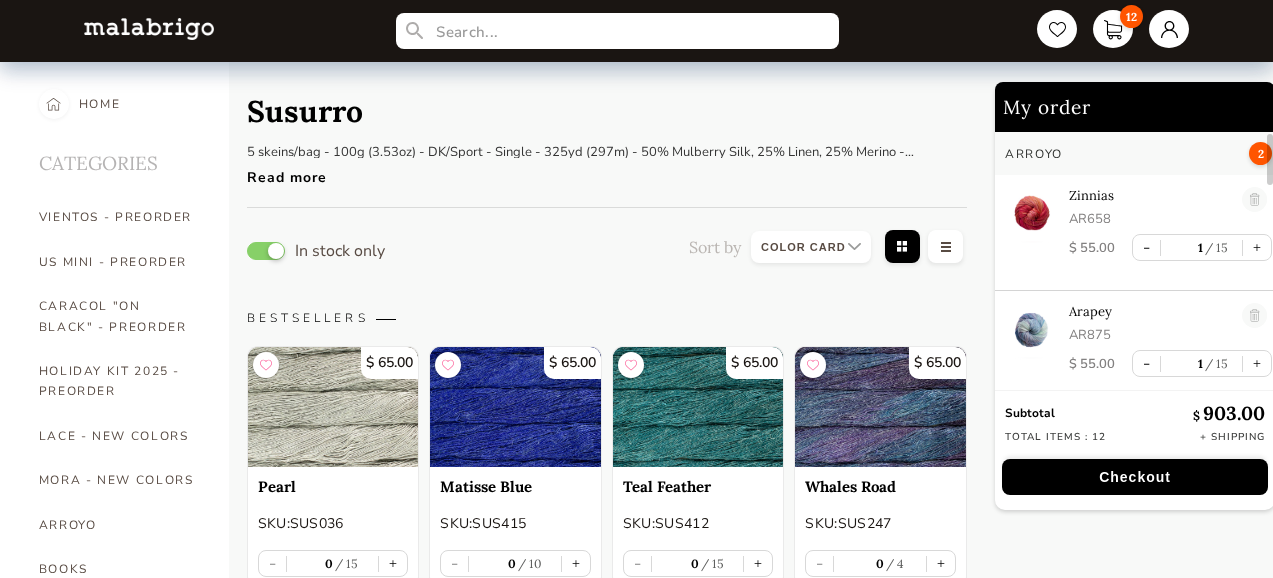 scroll, scrollTop: 1935, scrollLeft: 0, axis: vertical 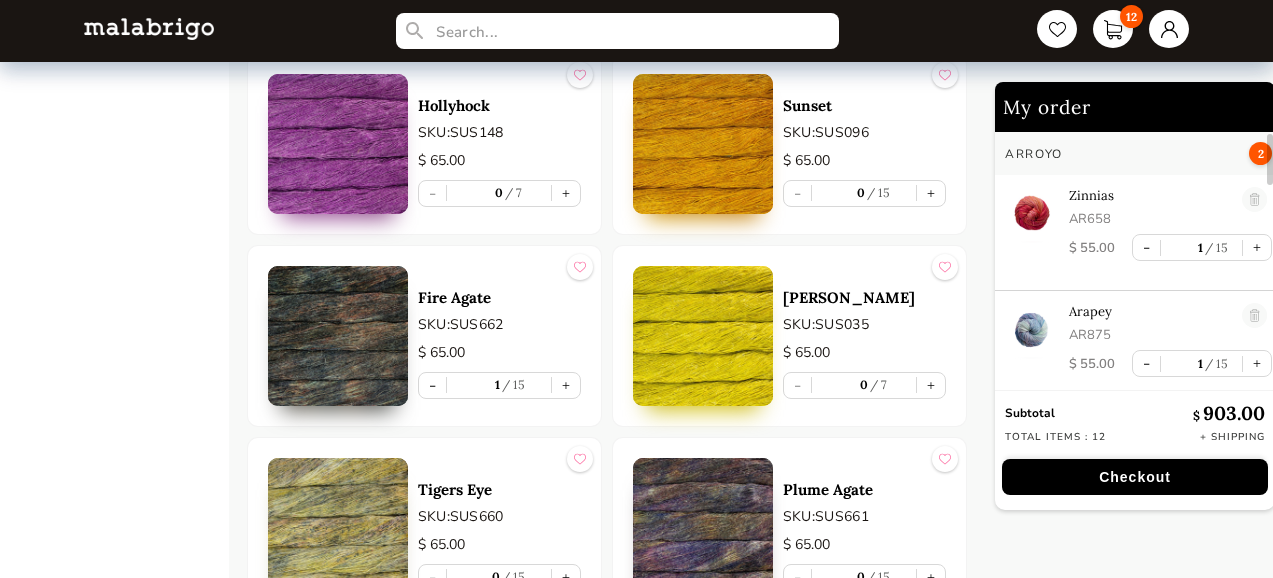 type on "0" 